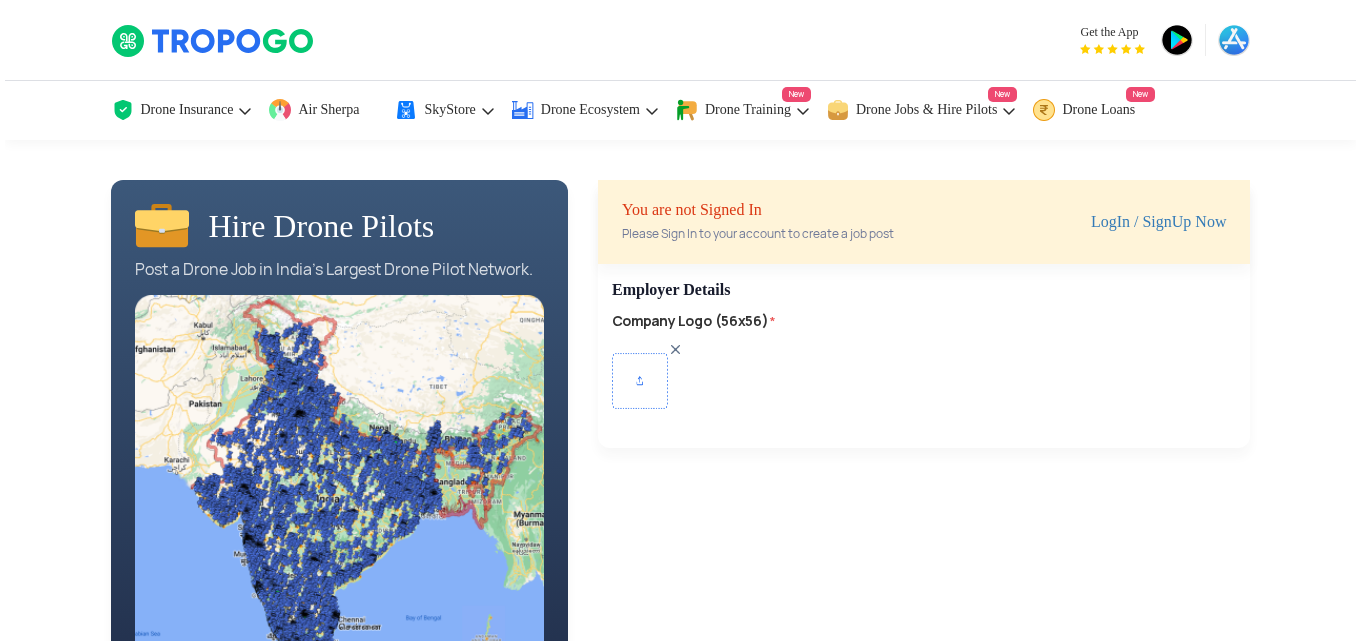 scroll, scrollTop: 0, scrollLeft: 0, axis: both 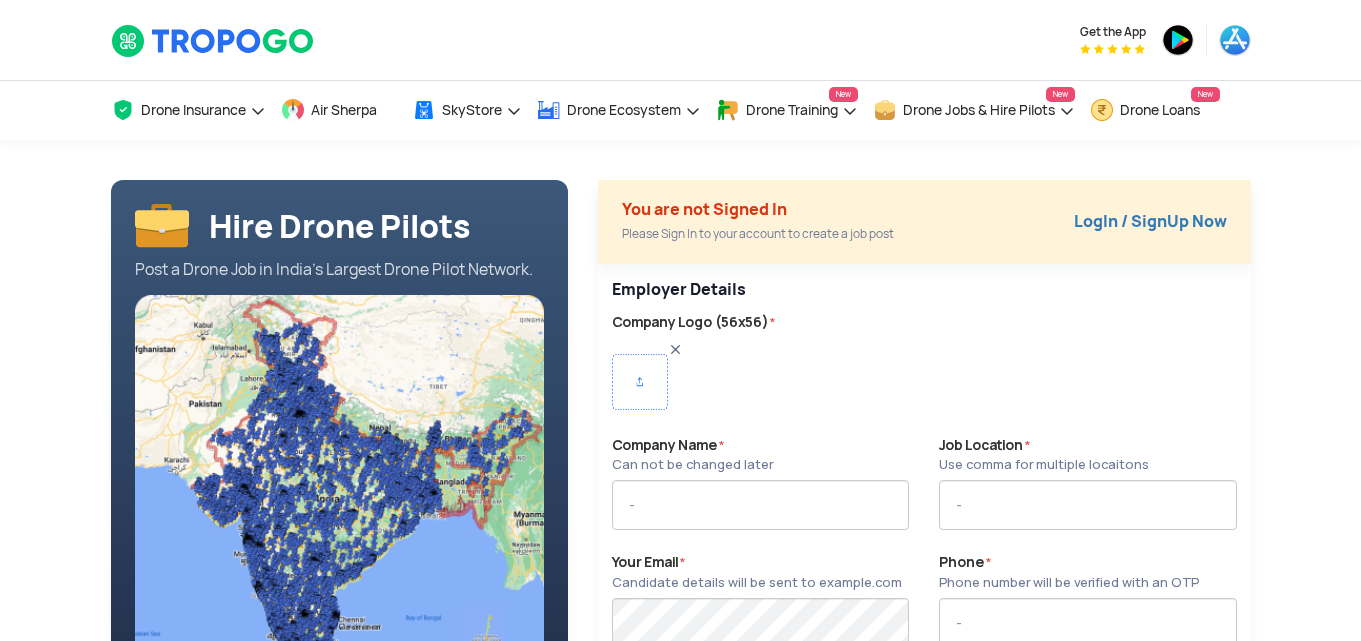 type on "AERIAL KINETICS PRIVATE LIMITED" 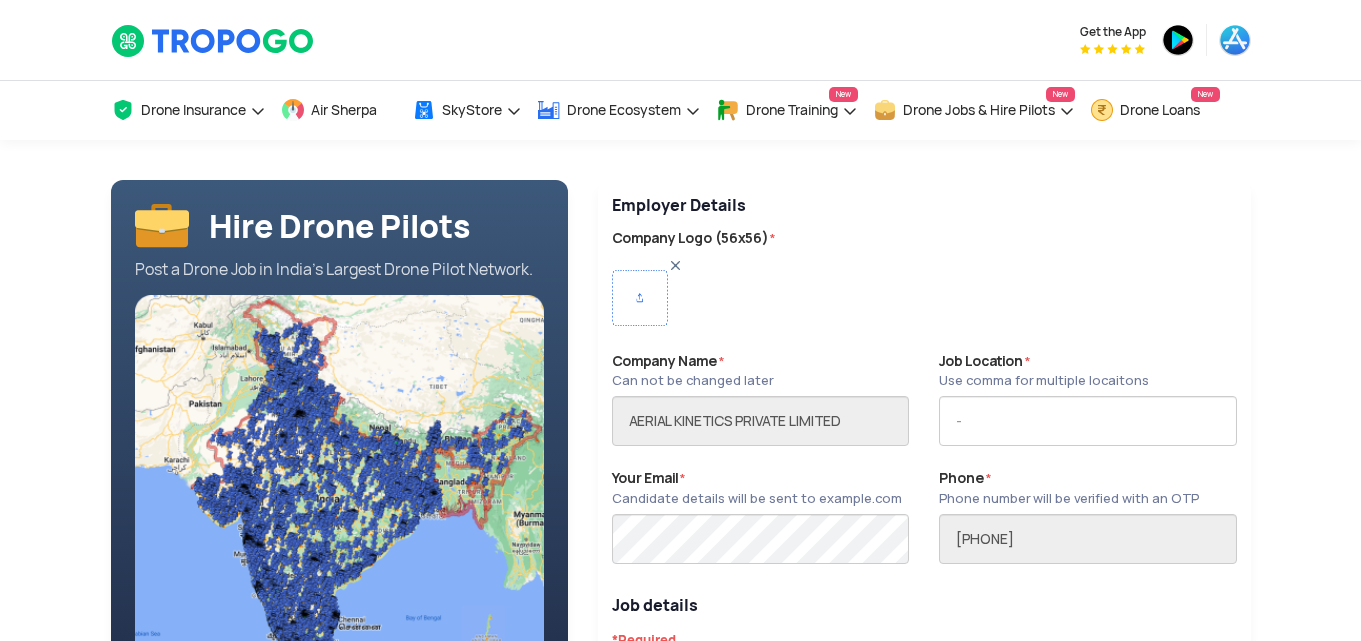 scroll, scrollTop: 0, scrollLeft: 0, axis: both 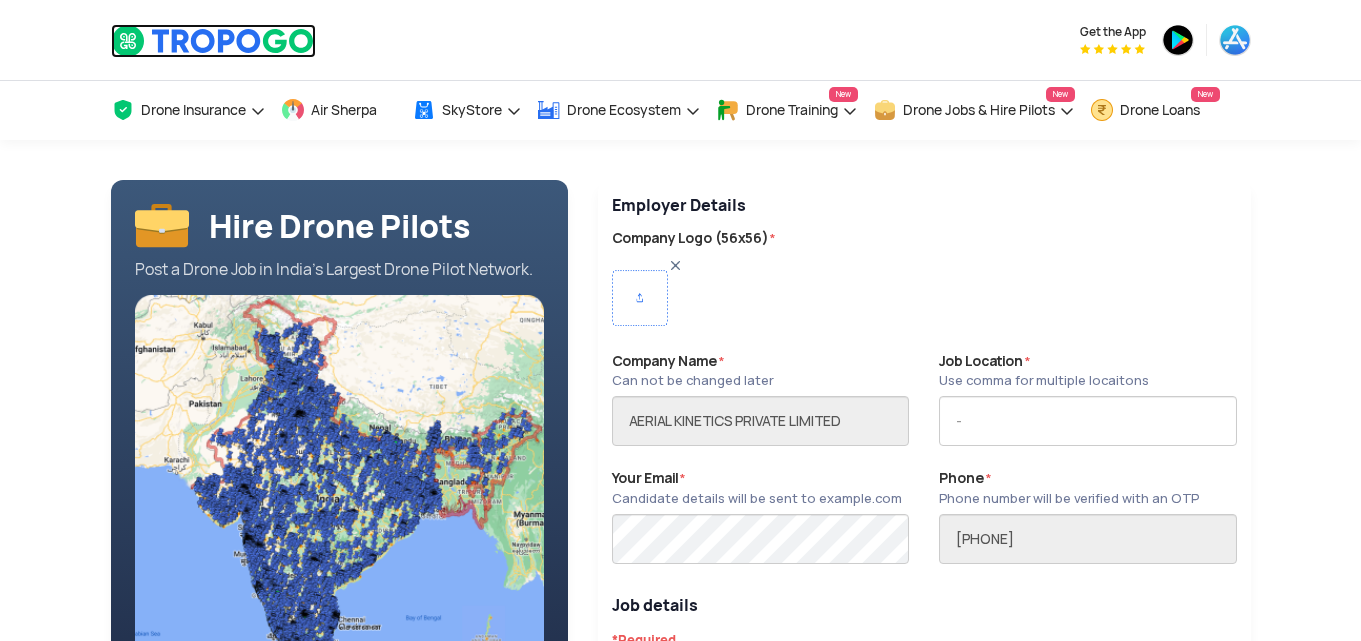 click at bounding box center (213, 41) 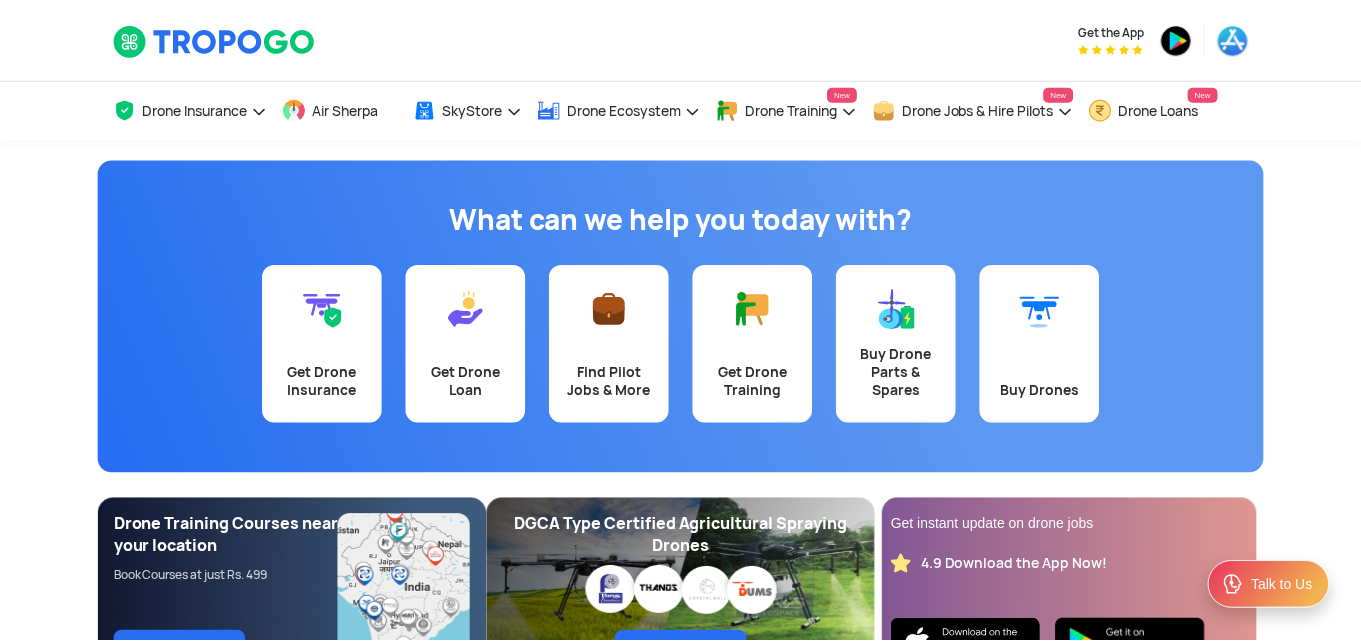 scroll, scrollTop: 0, scrollLeft: 0, axis: both 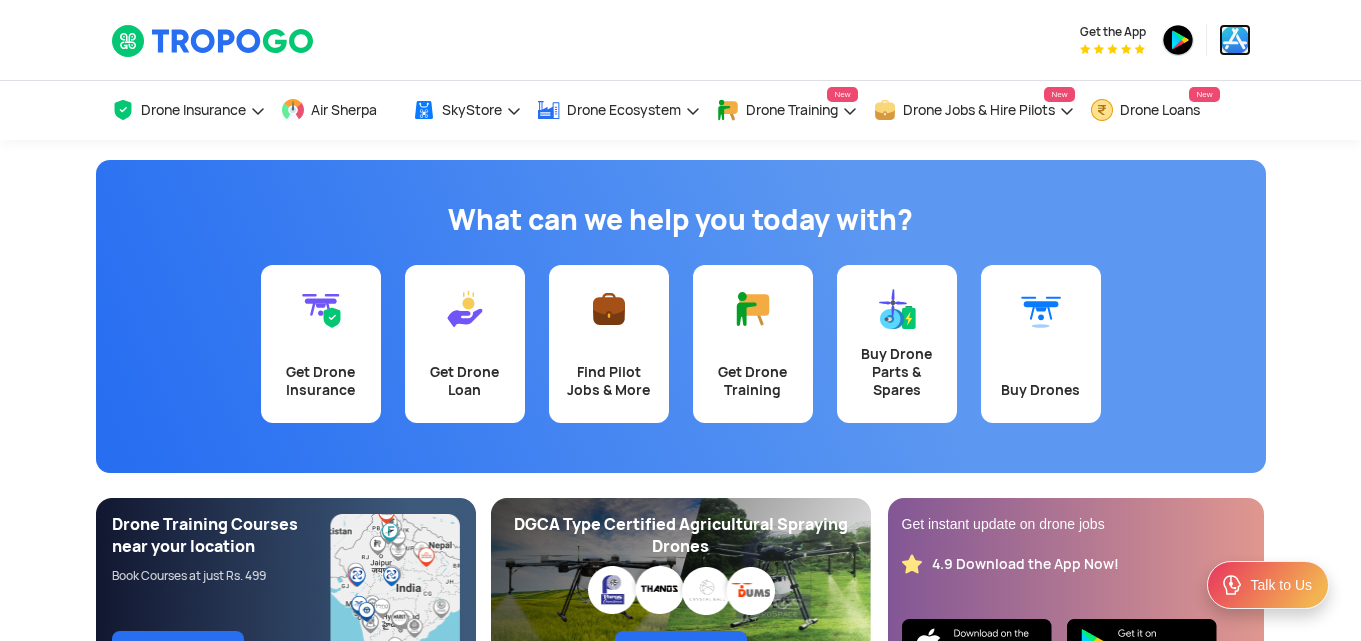 click at bounding box center (1235, 40) 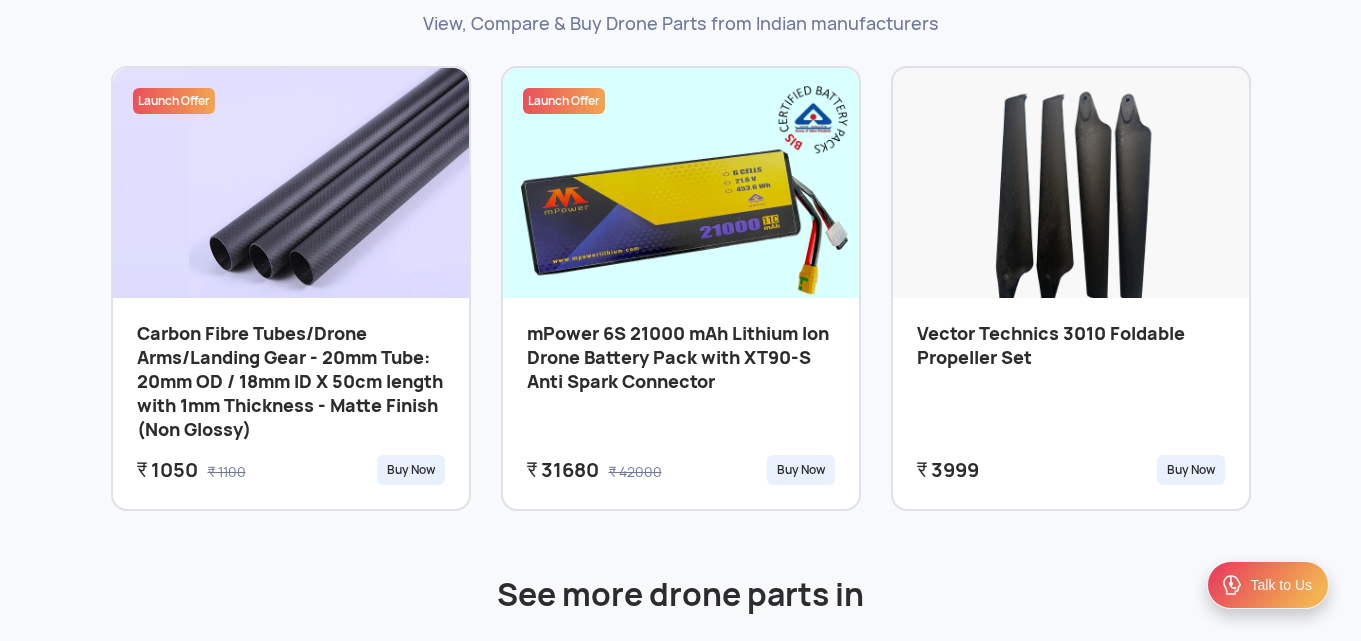 scroll, scrollTop: 377, scrollLeft: 0, axis: vertical 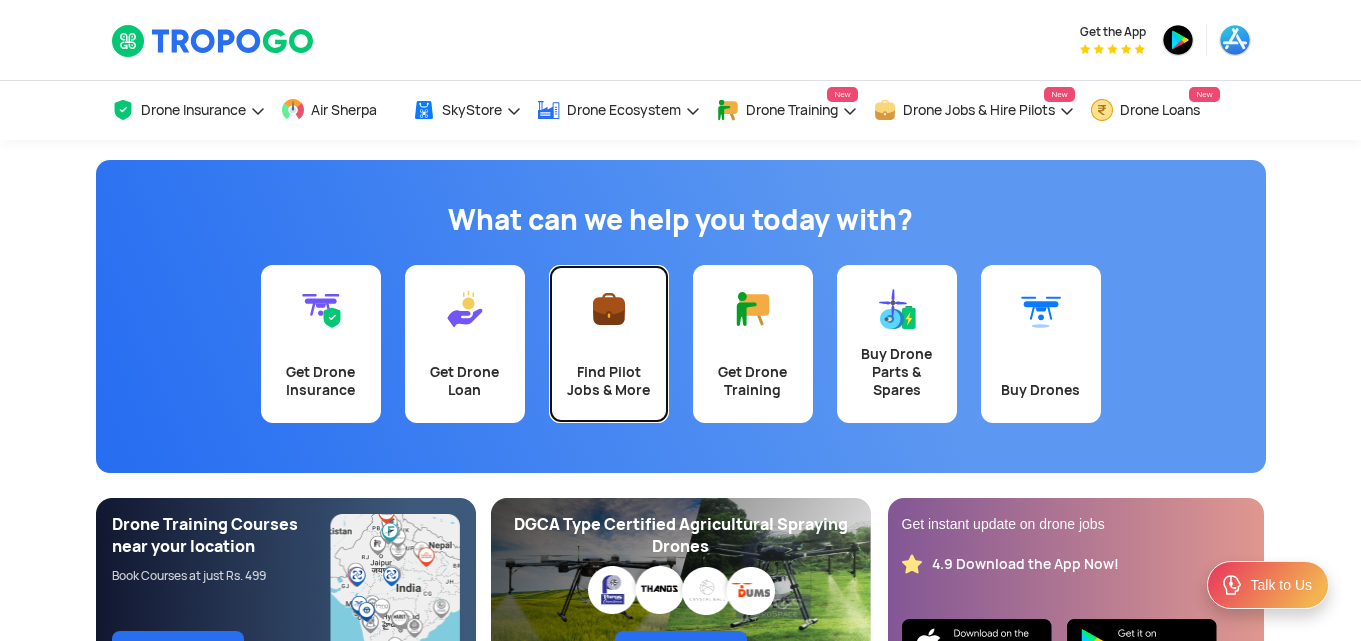 click 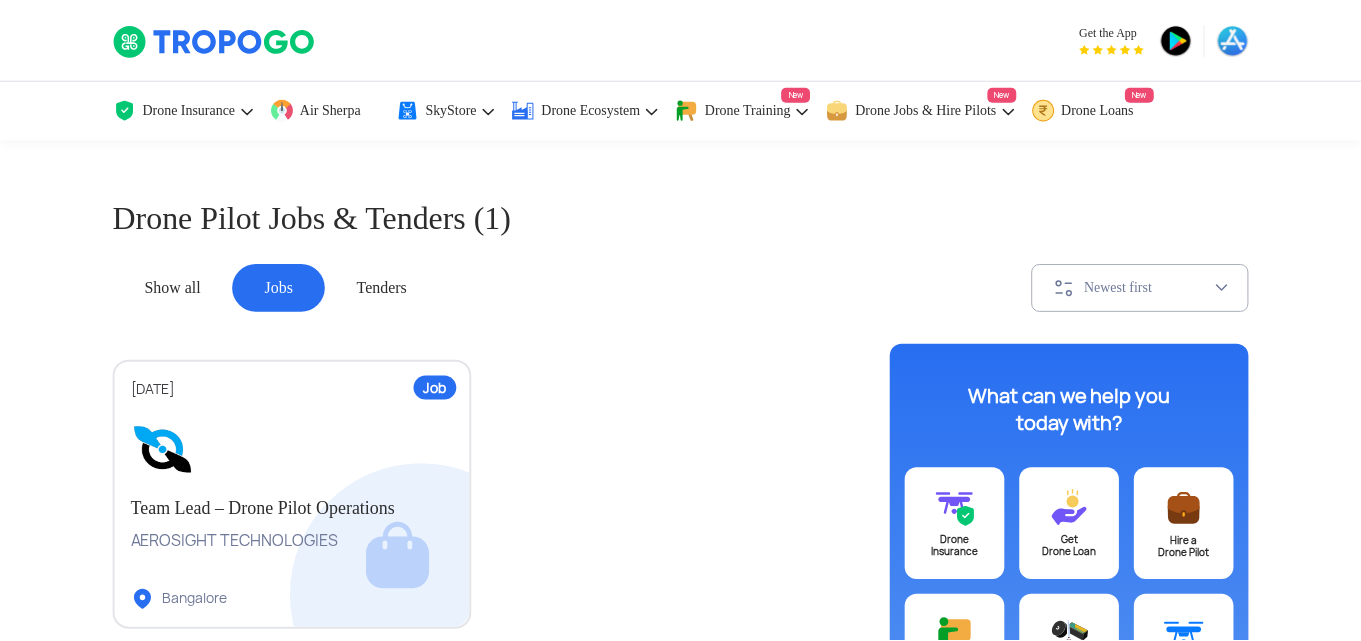 scroll, scrollTop: 0, scrollLeft: 0, axis: both 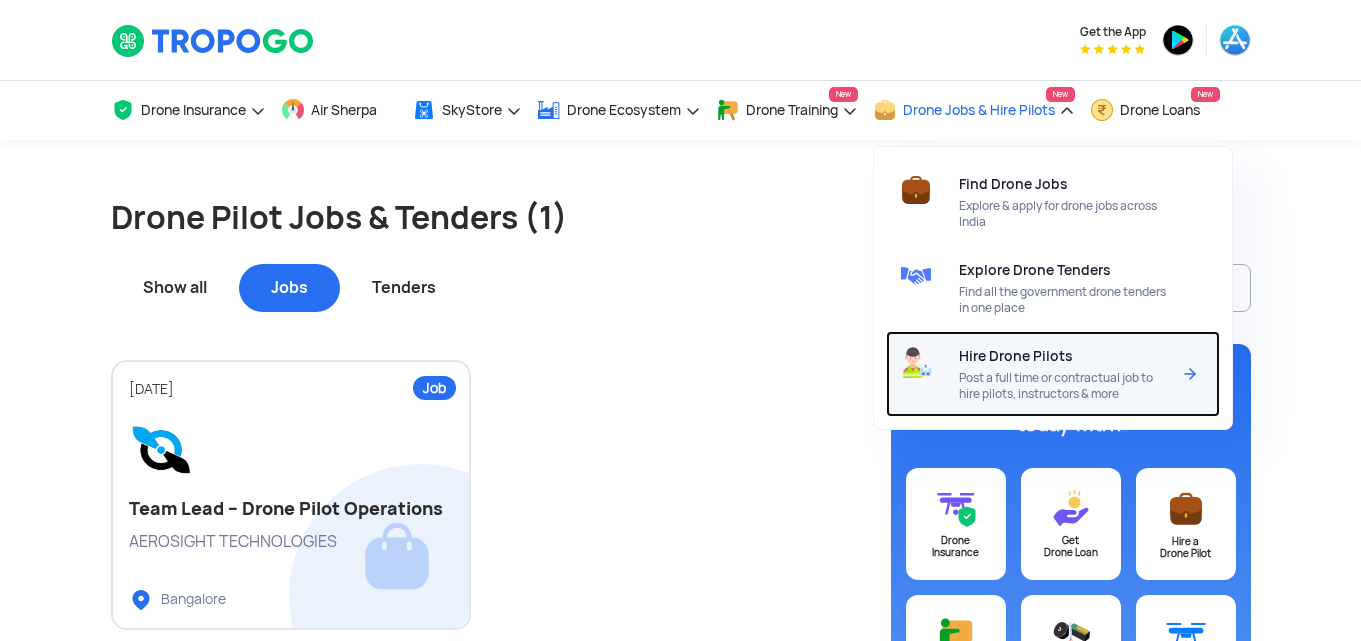 click on "Hire Drone Pilots  Post a full time or contractual job to hire pilots, instructors & more" at bounding box center (1068, 374) 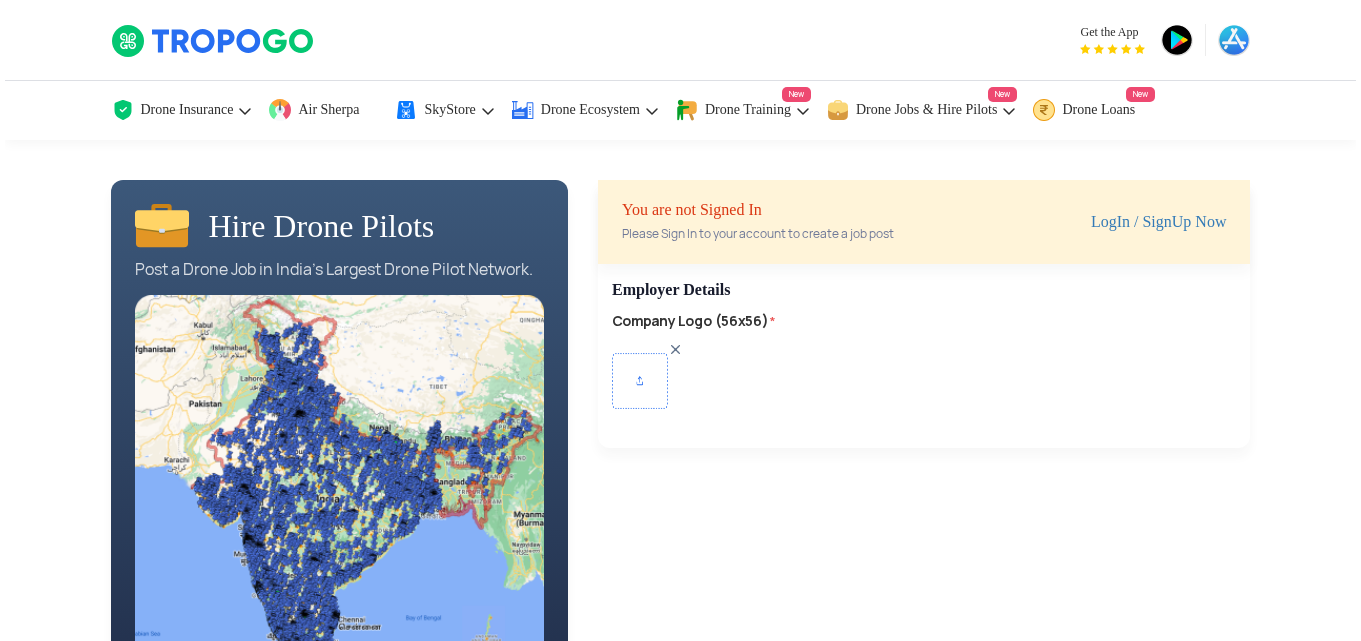 scroll, scrollTop: 0, scrollLeft: 0, axis: both 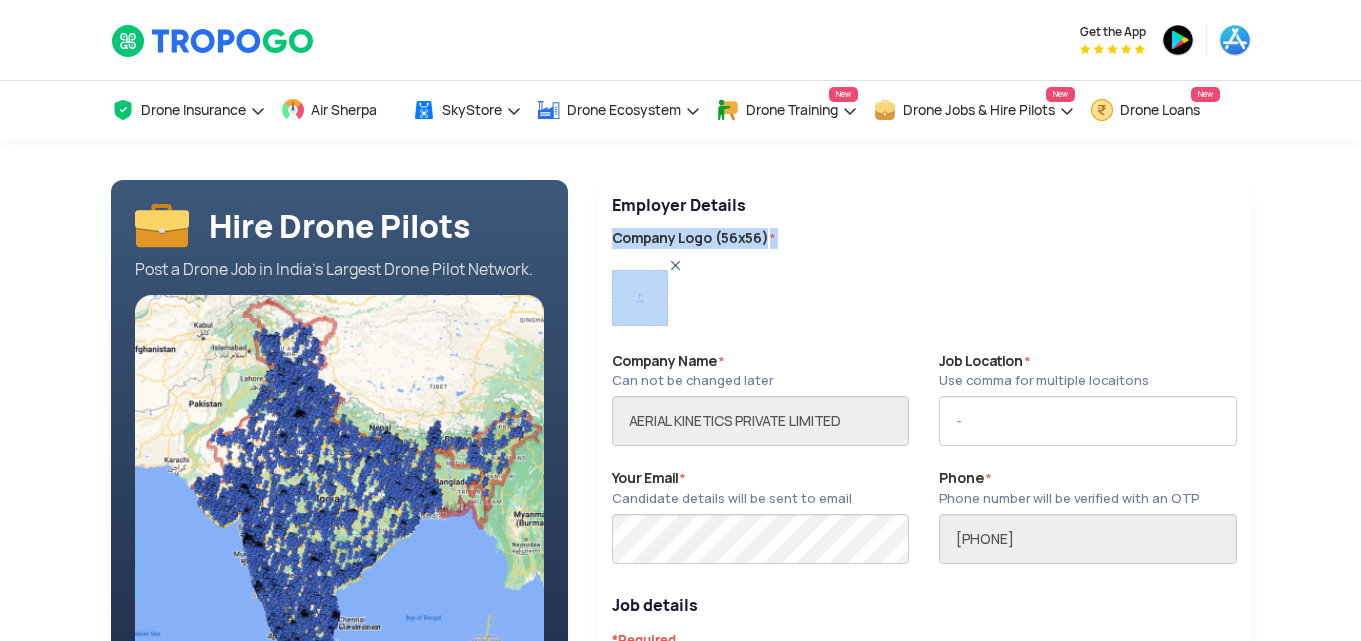 drag, startPoint x: 1360, startPoint y: 156, endPoint x: 1365, endPoint y: 282, distance: 126.09917 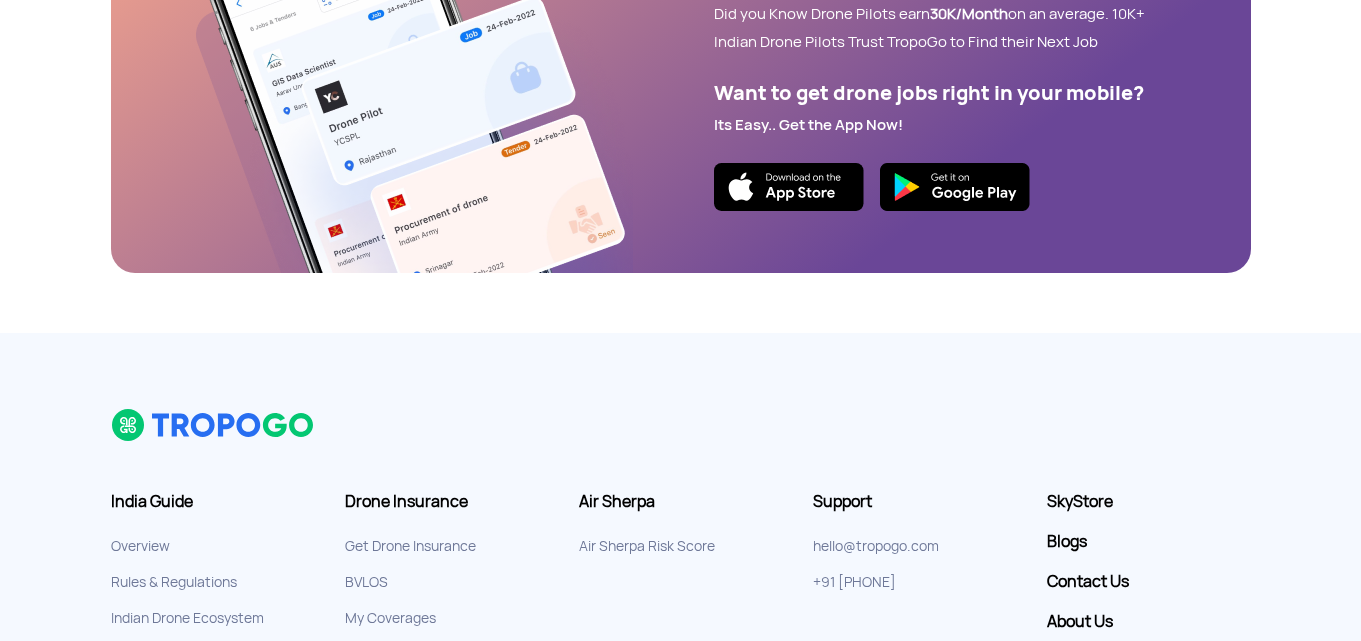 scroll, scrollTop: 1577, scrollLeft: 0, axis: vertical 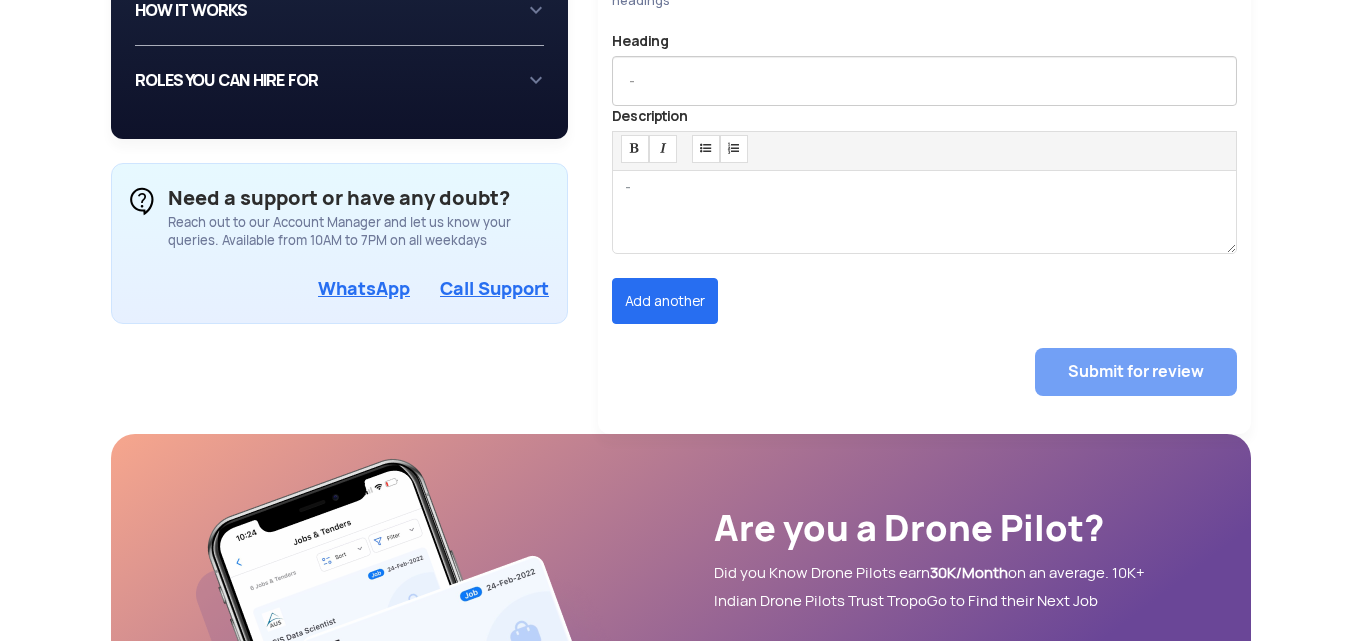 click on "WhatsApp Call Support" at bounding box center (340, 289) 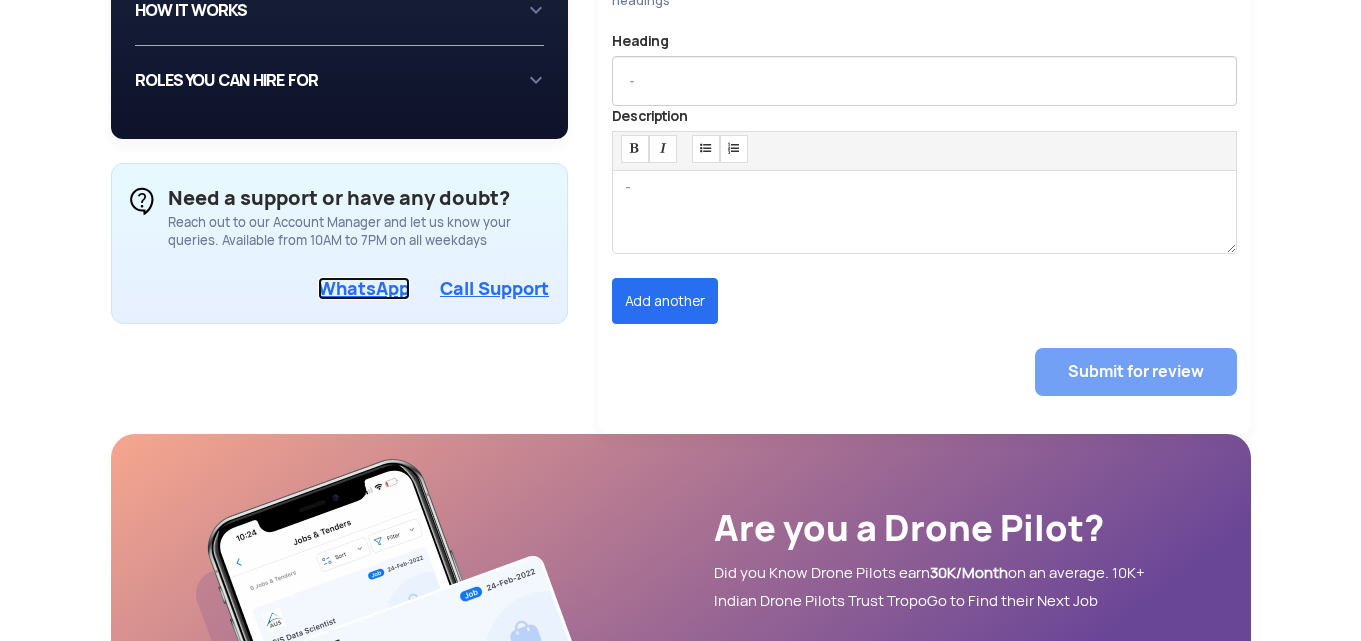 click on "WhatsApp" at bounding box center [364, 288] 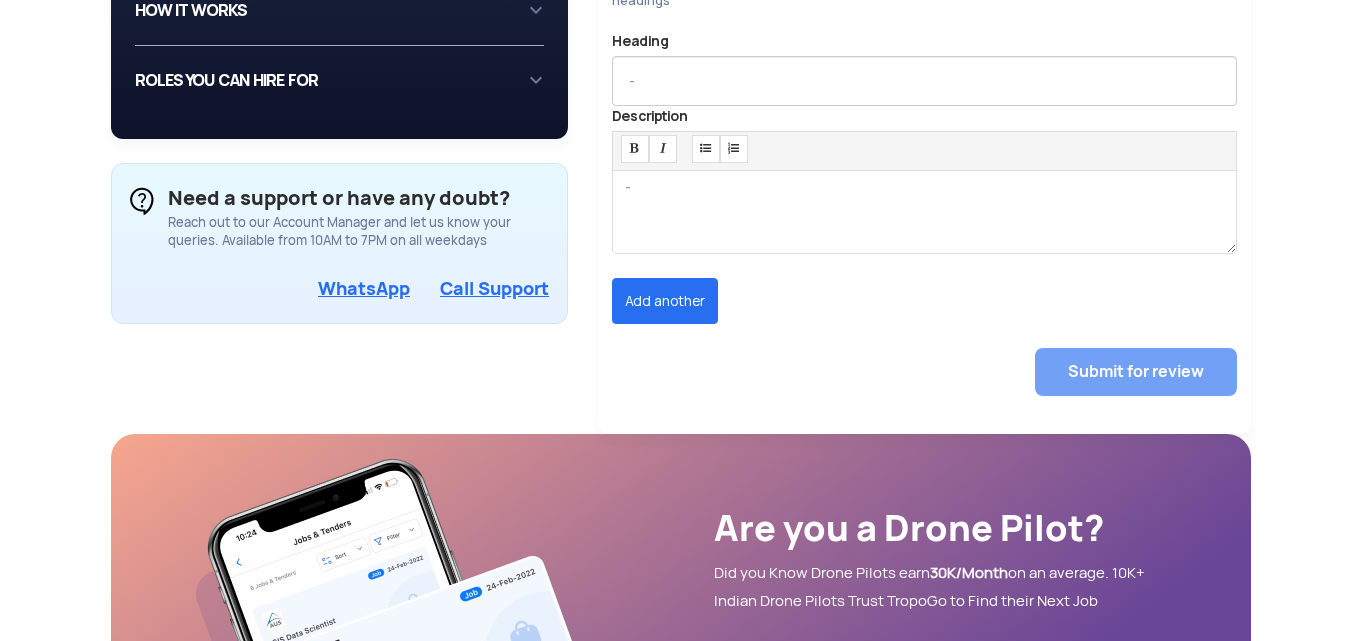 click on "Hire Drone Pilots  Post a Drone Job in India’s Largest Drone Pilot Network.  20060 Pilot Network Count 4253 Pilot Locations 508 Successful Hires 466 Platform Recruiters  HOW IT WORKS  1  Create an account on TropooGo with your work email or phone number  2 Fill in the details regarding the job opening 3  Our team will review your job details and would push it to the job section in the TropoGo app.  4  Receive CVs directly to your dropbox, google drive or email id.   ROLES YOU CAN HIRE FOR   Currently, you can hire for the follwing roles on TropoGo’s platform:   Drone Pilots/Agri Drone Pilots   Drone Technicians   GIS Specialists  UAV Hardware/Software Engineers   Need a support or have any doubt?   Reach out to our Account Manager and let us know your queries. Available from 10AM to 7PM on all weekdays  WhatsApp Call Support Employer Details Company Logo (56x56)  * Company Name * Can not be changed later AERIAL KINETICS PRIVATE LIMITED Job Location * Use comma for multiple locaitons  Your Email *  Phone *" at bounding box center (680, 80) 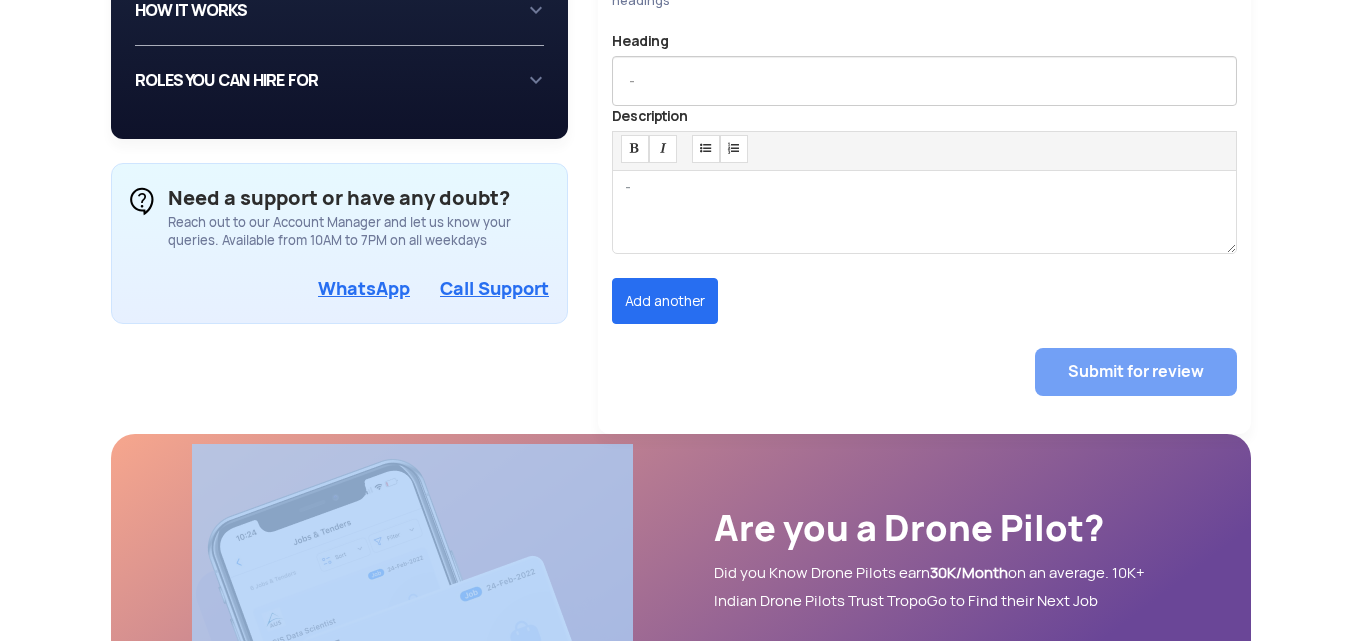 click on "Hire Drone Pilots  Post a Drone Job in India’s Largest Drone Pilot Network.  20060 Pilot Network Count 4253 Pilot Locations 508 Successful Hires 466 Platform Recruiters  HOW IT WORKS  1  Create an account on TropooGo with your work email or phone number  2 Fill in the details regarding the job opening 3  Our team will review your job details and would push it to the job section in the TropoGo app.  4  Receive CVs directly to your dropbox, google drive or email id.   ROLES YOU CAN HIRE FOR   Currently, you can hire for the follwing roles on TropoGo’s platform:   Drone Pilots/Agri Drone Pilots   Drone Technicians   GIS Specialists  UAV Hardware/Software Engineers   Need a support or have any doubt?   Reach out to our Account Manager and let us know your queries. Available from 10AM to 7PM on all weekdays  WhatsApp Call Support Employer Details Company Logo (56x56)  * Company Name * Can not be changed later AERIAL KINETICS PRIVATE LIMITED Job Location * Use comma for multiple locaitons  Your Email *  Phone *" at bounding box center [680, 80] 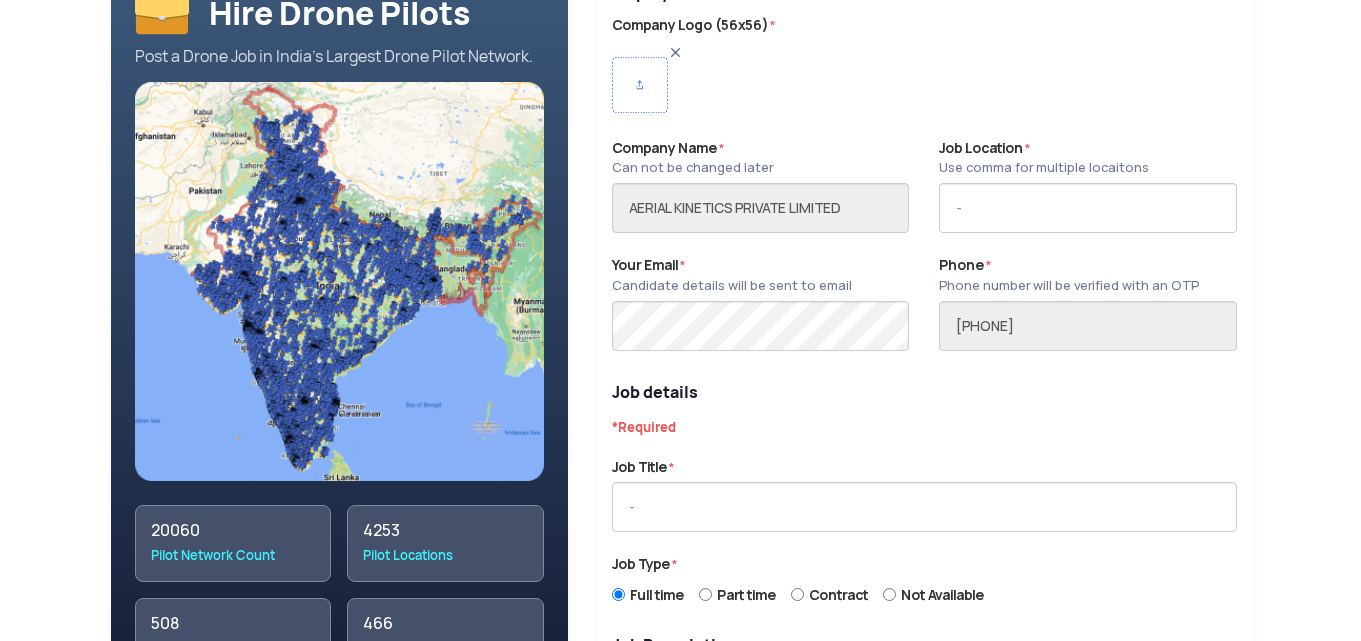 scroll, scrollTop: 147, scrollLeft: 0, axis: vertical 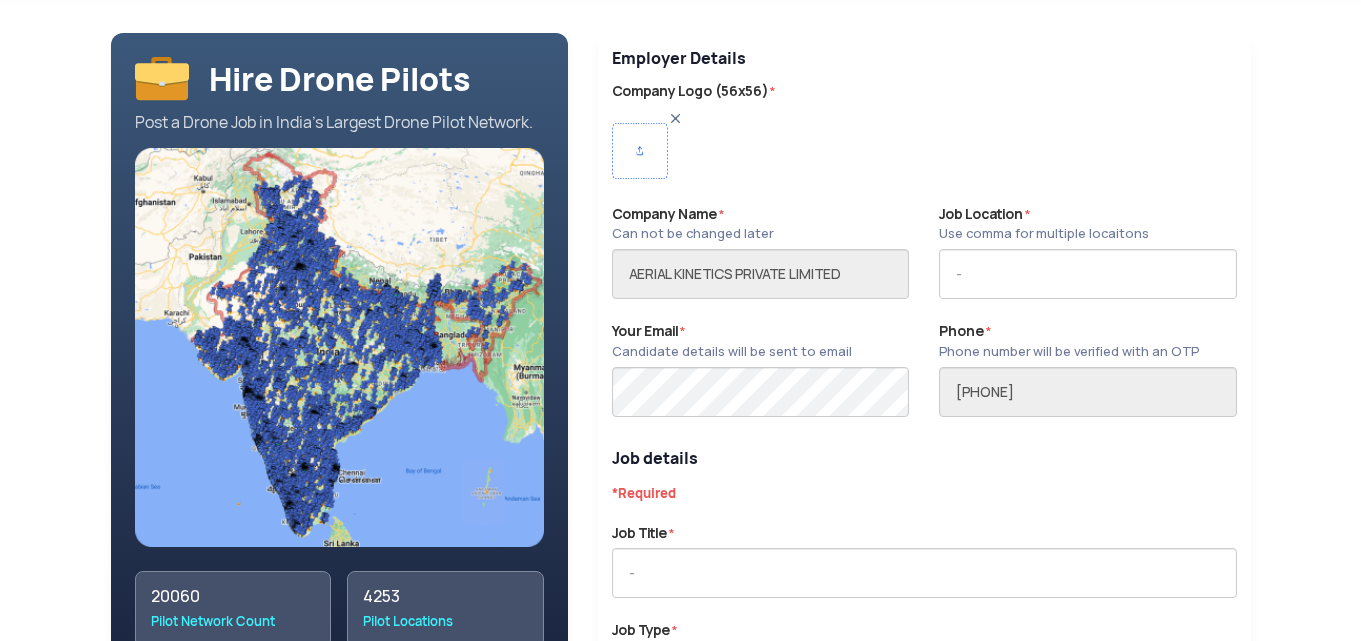 click at bounding box center [640, 151] 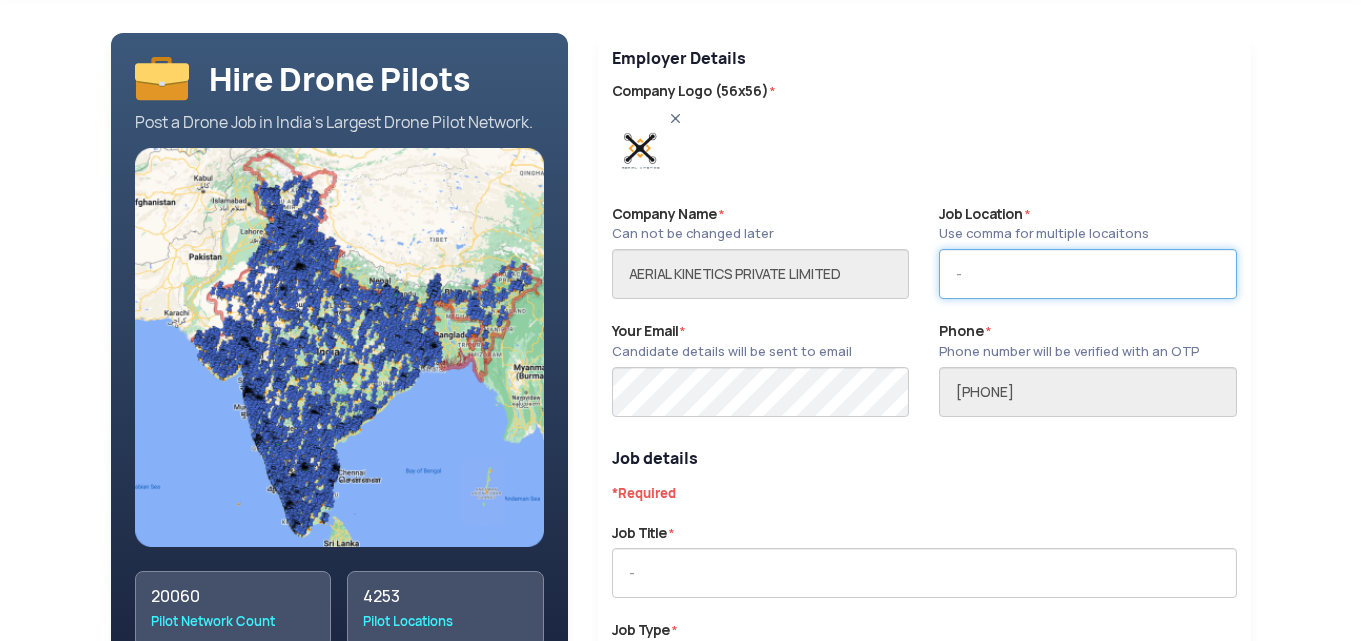 click at bounding box center (1087, 274) 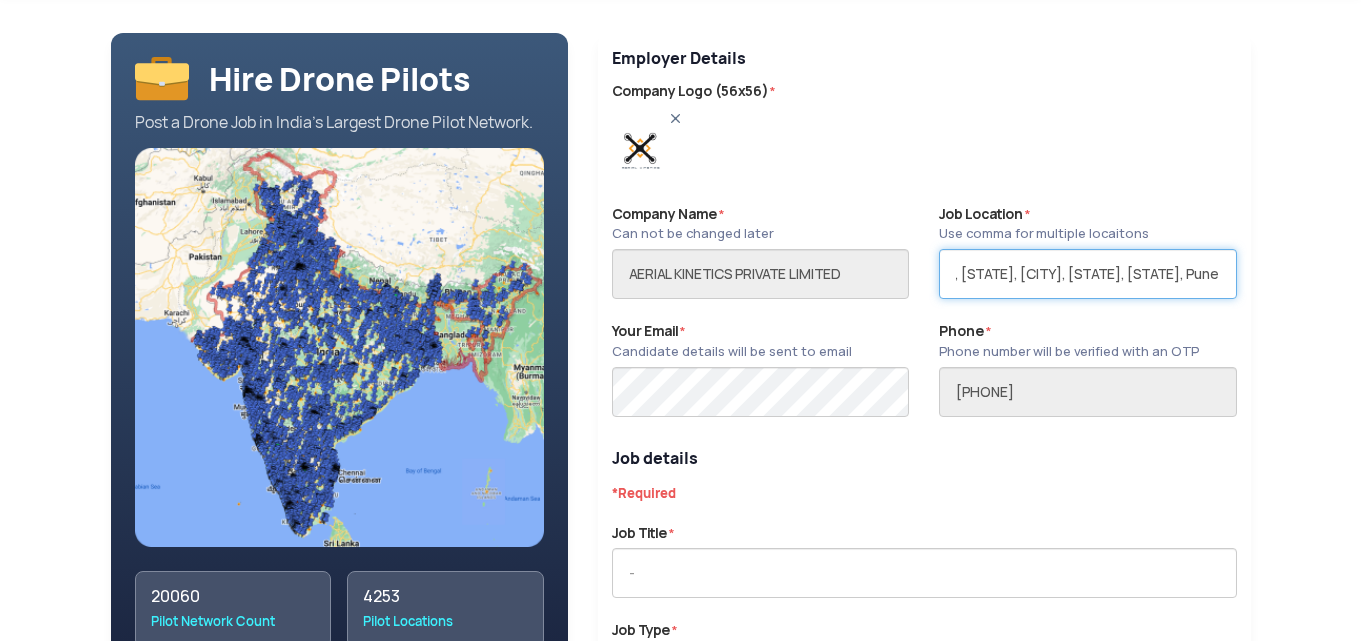 scroll, scrollTop: 0, scrollLeft: 175, axis: horizontal 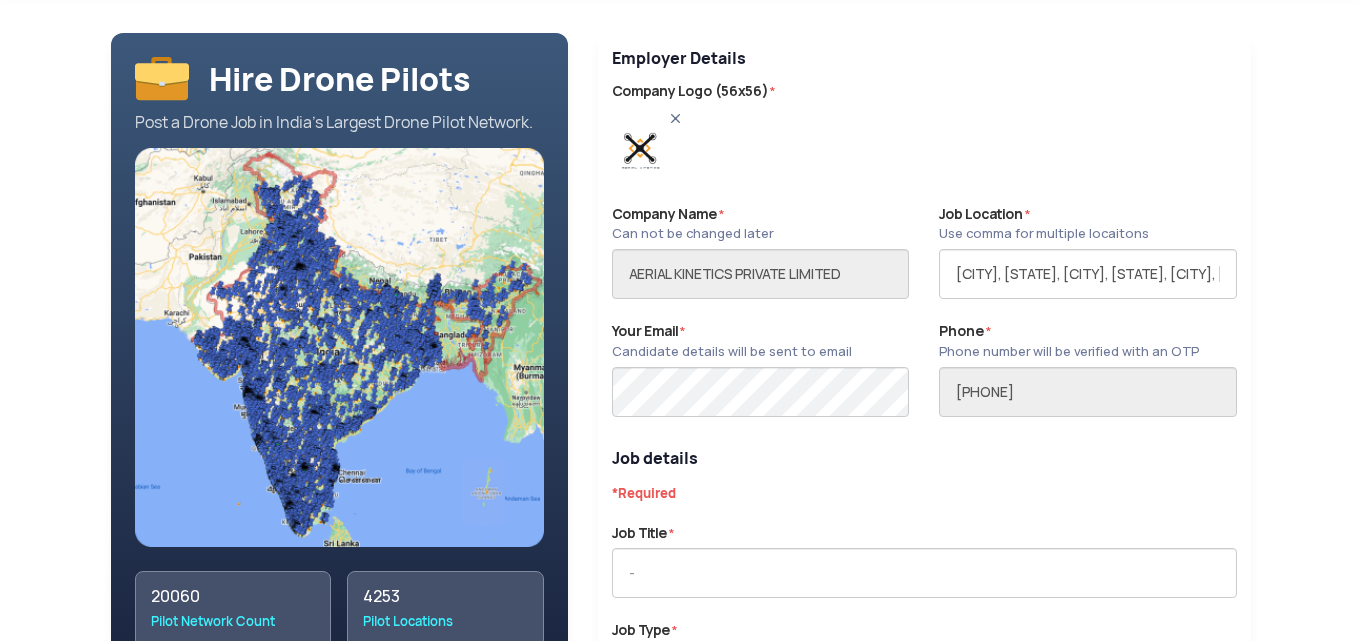 click at bounding box center (924, 573) 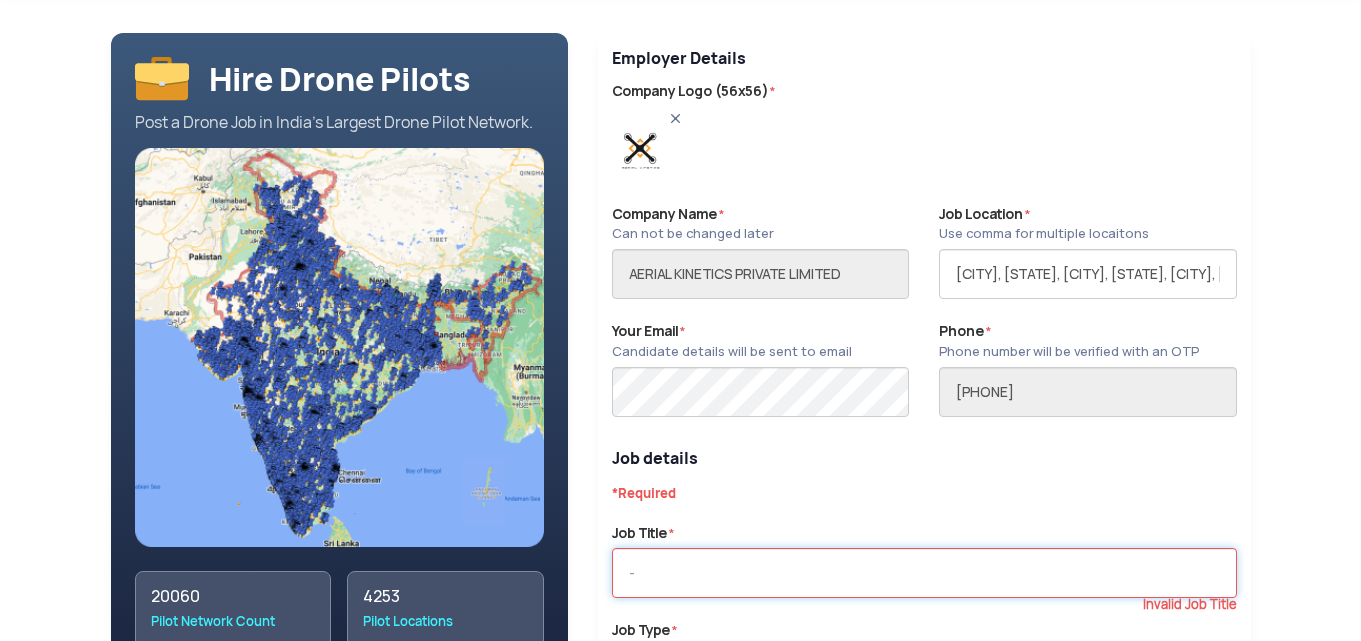 paste on "Freelance Drone Pilot" 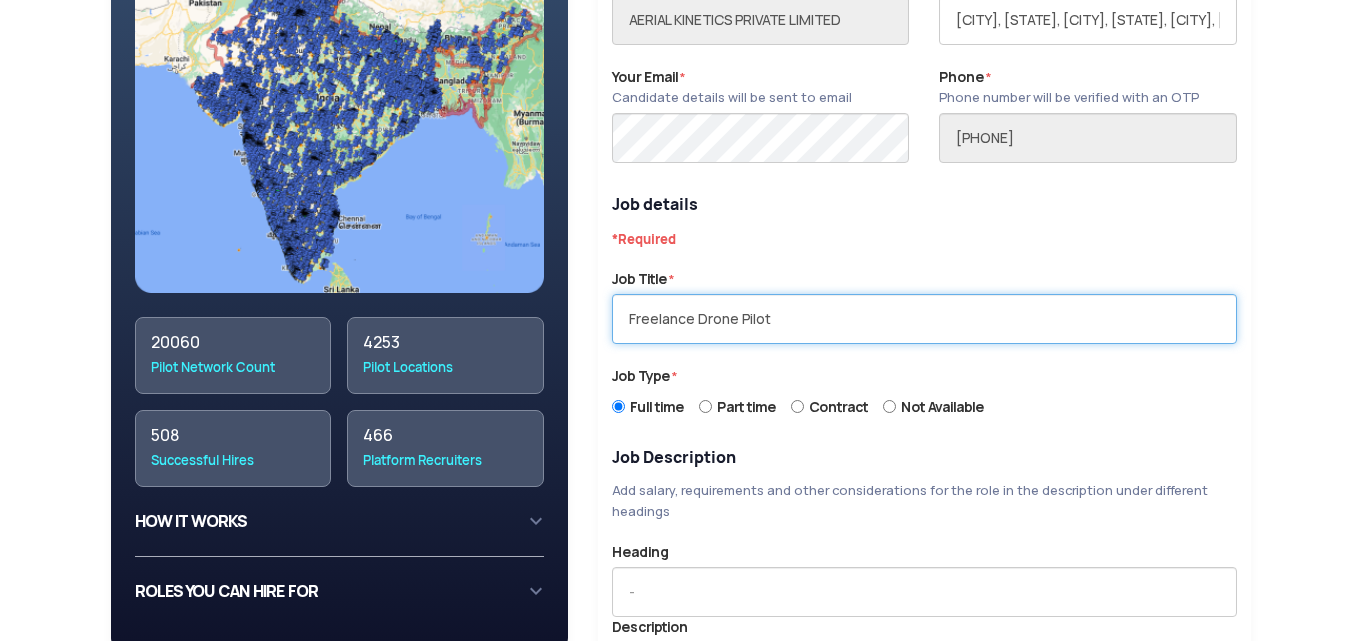 scroll, scrollTop: 408, scrollLeft: 0, axis: vertical 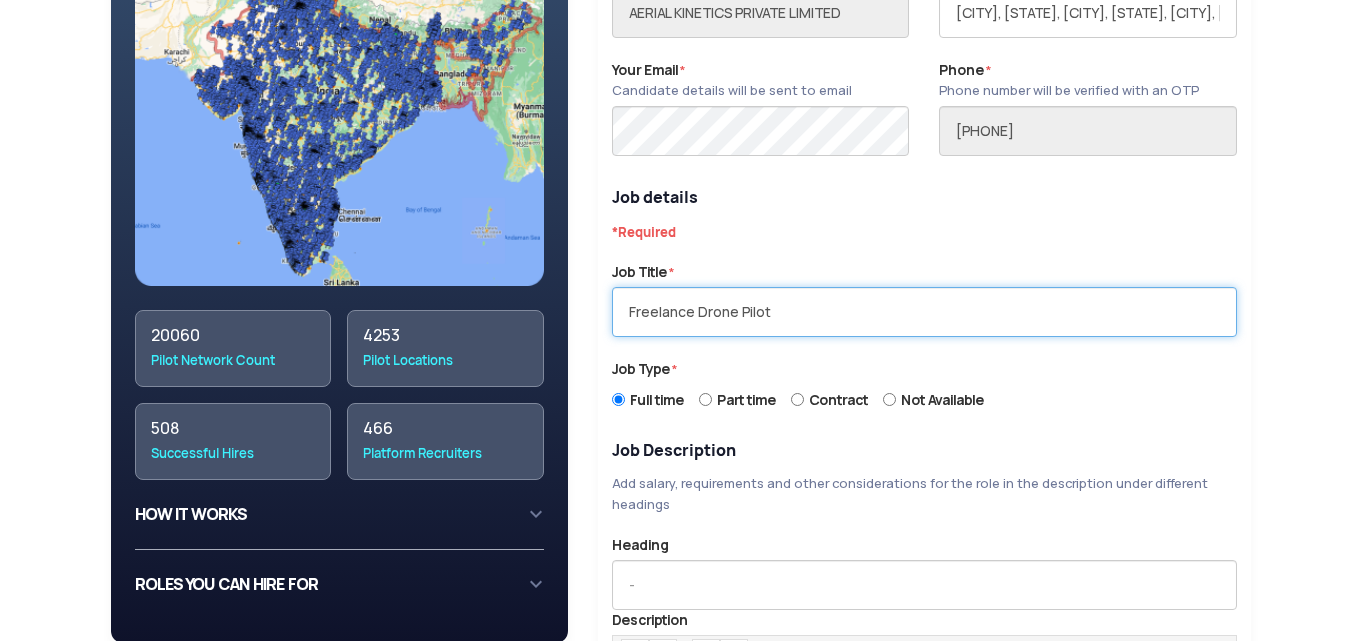 type on "Freelance Drone Pilot" 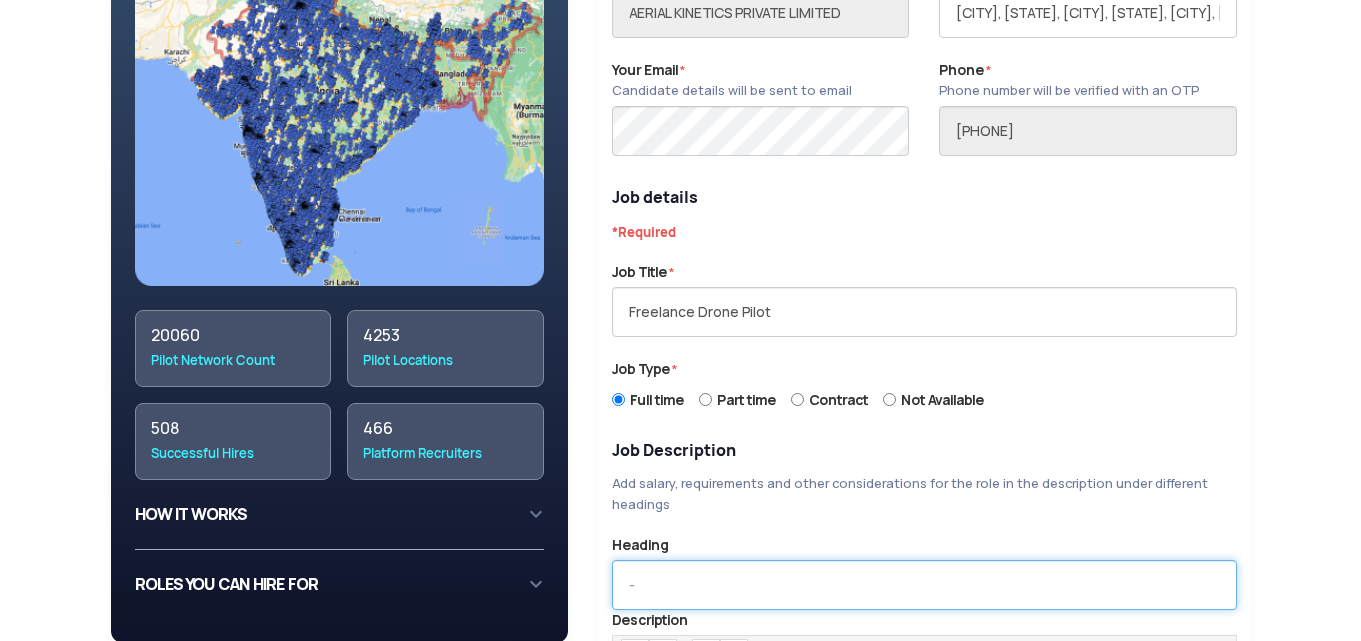 click at bounding box center (924, 585) 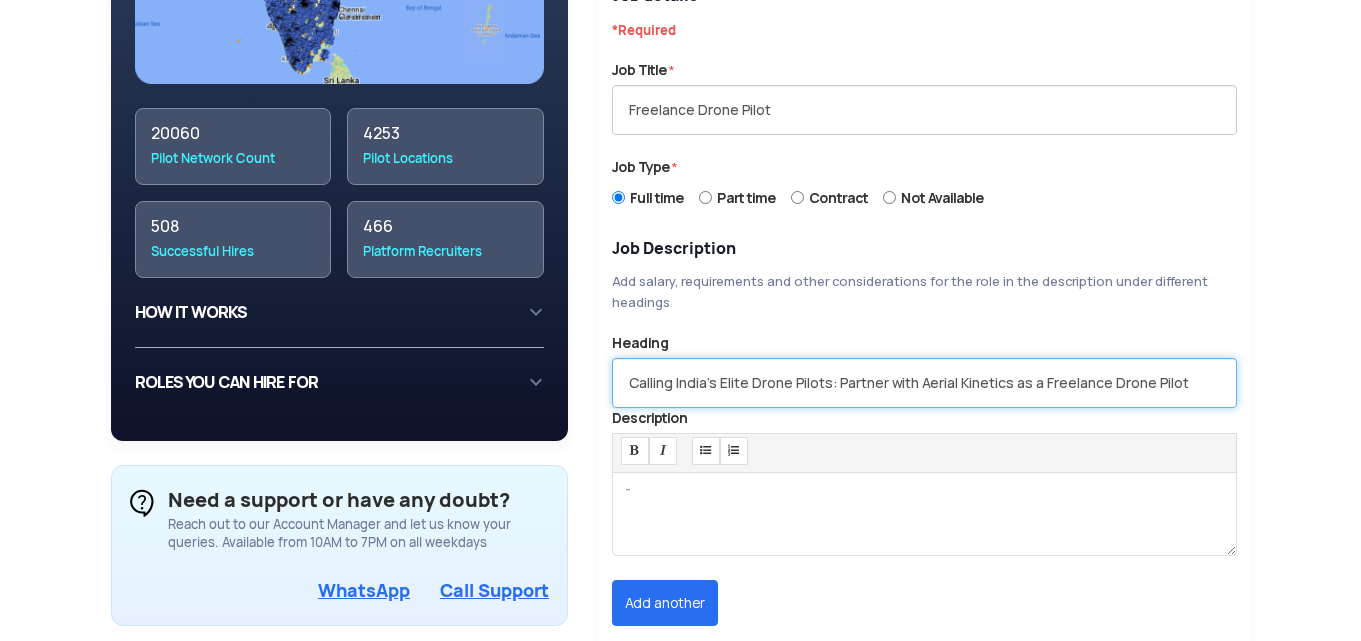 scroll, scrollTop: 650, scrollLeft: 0, axis: vertical 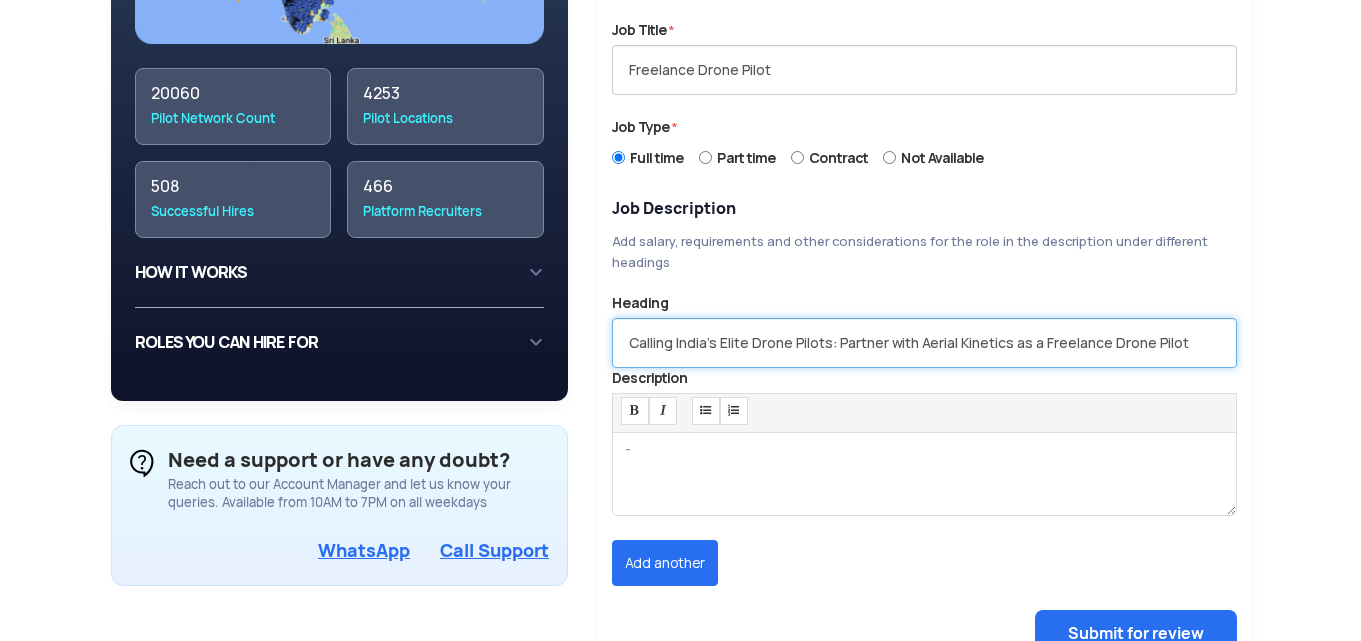 type on "Calling India's Elite Drone Pilots: Partner with Aerial Kinetics as a Freelance Drone Pilot" 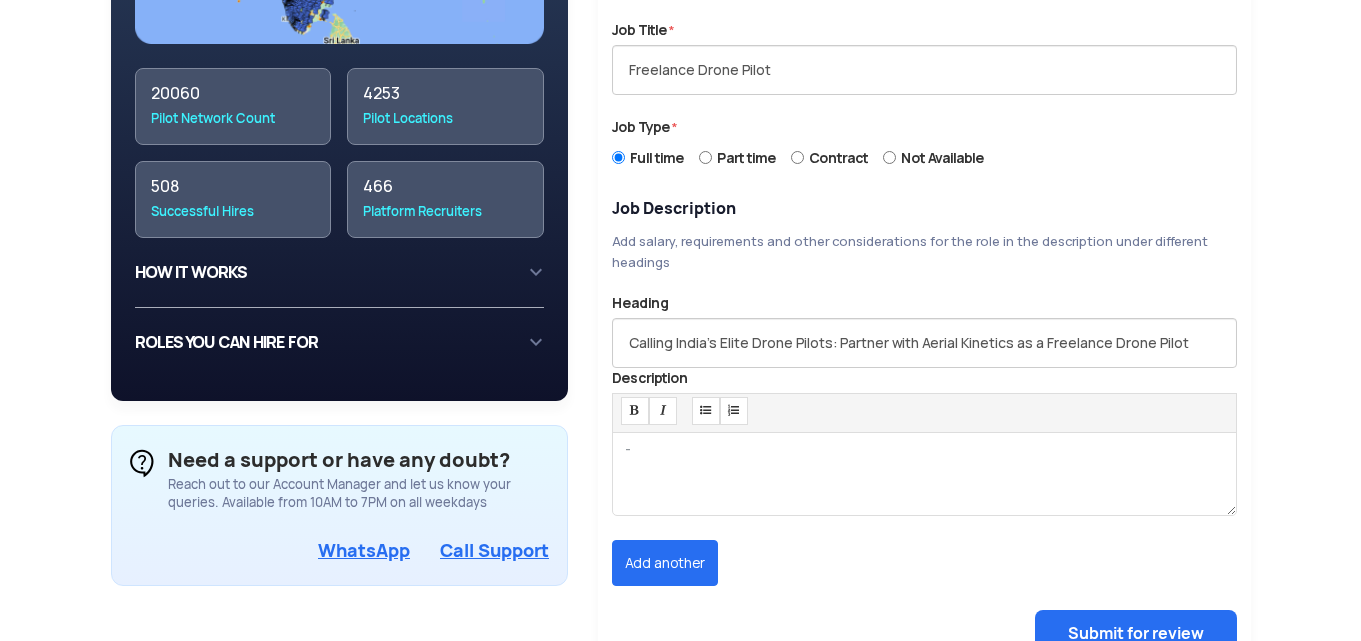 click at bounding box center (924, 474) 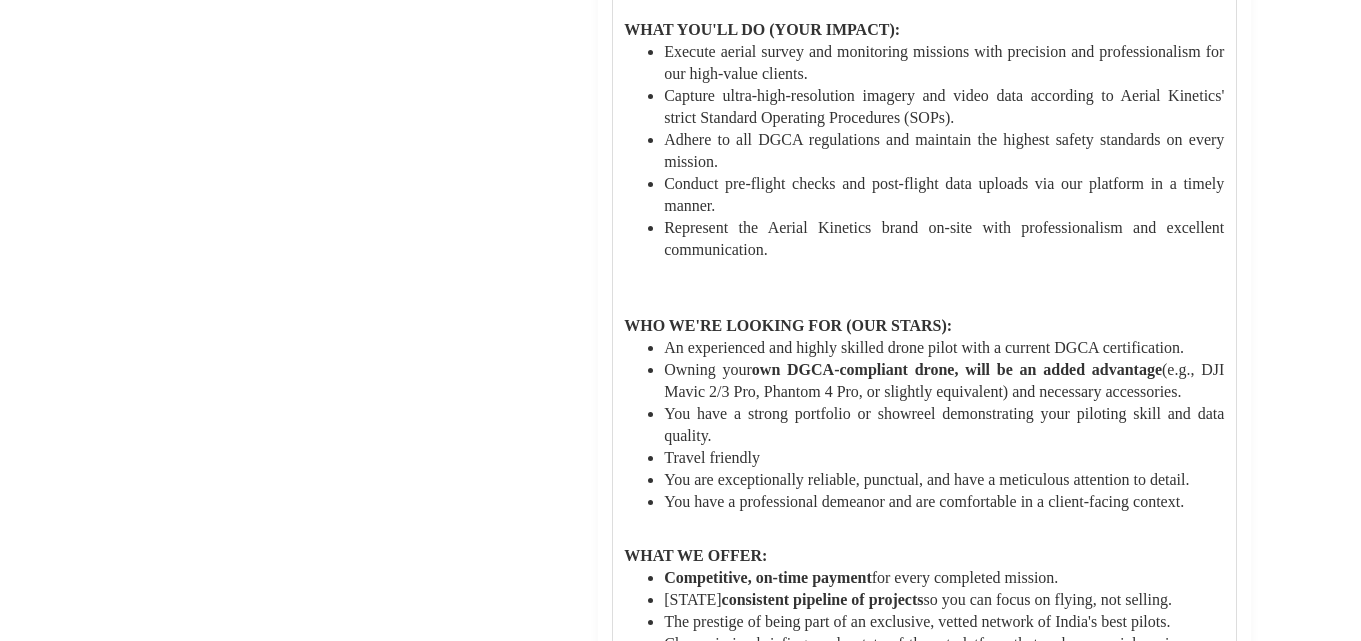 scroll, scrollTop: 1690, scrollLeft: 0, axis: vertical 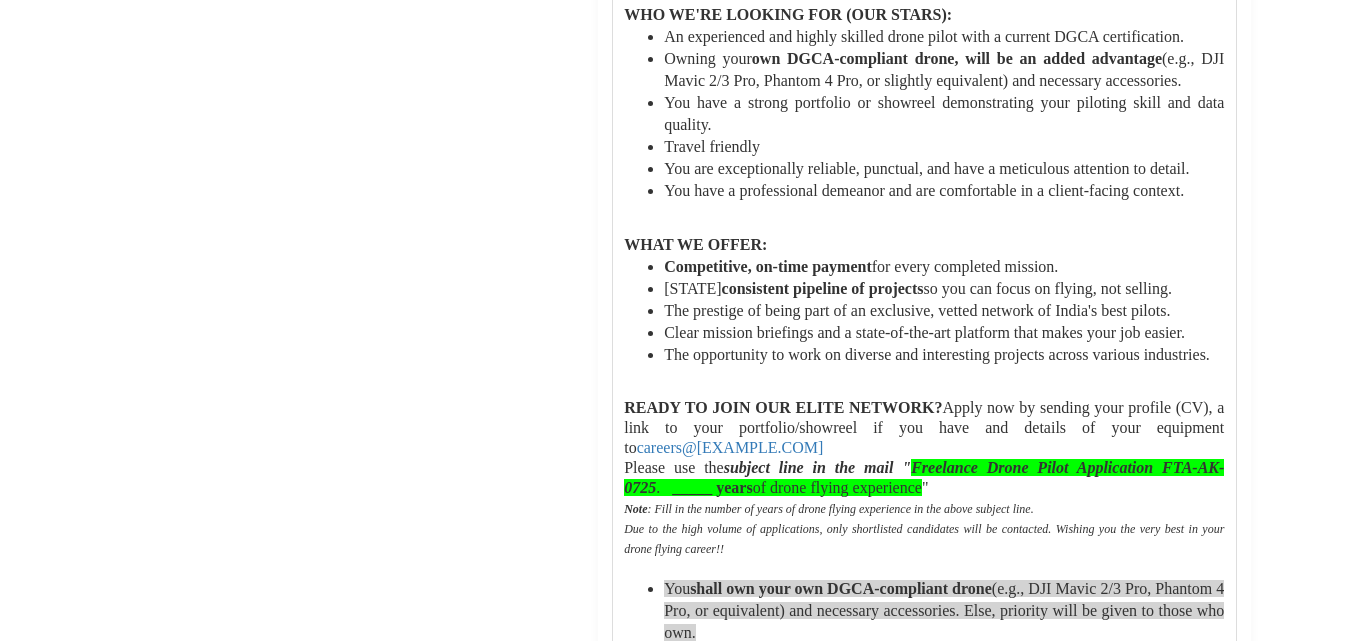 click on "WHO
WE ARE:  Aerial Kinetics is on a mission to
become the most trusted provider of aerial intelligence. We deliver to clients
managing high-value assets remotely. Backed by a global vision with founders in
Dubai and Chennai, we are setting a new standard for reliability and data
quality in the DaaS industry.
THE
OPPORTUNITY: FLY MORE, MANAGE LESS.
Are you a professional, DGCA-certified drone pilot with your own equipment? Do
you love flying and capturing pristine data but dislike the hassle of sales,
marketing, and client management? This is your opportunity to partner with us.
We
are building an elite, nationwide network of Freelance Mission Specialists. We
handle the client acquisition, mission briefing, and data delivery platform;
you handle what you do best—executing flawless flight missions. You get a
consistent stream of professional work, and we get the best pilots in the
country.
WHAT
YOU'LL DO (YOUR IMPACT):
Owning your" at bounding box center (924, 30) 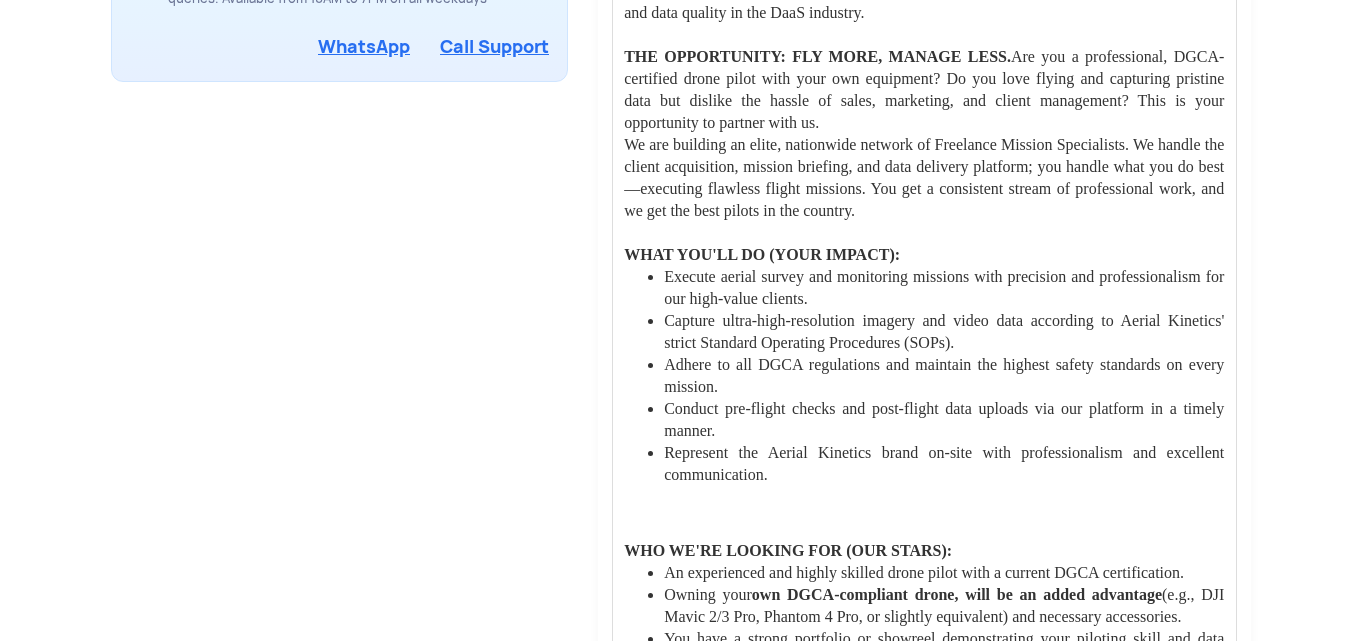 scroll, scrollTop: 1091, scrollLeft: 0, axis: vertical 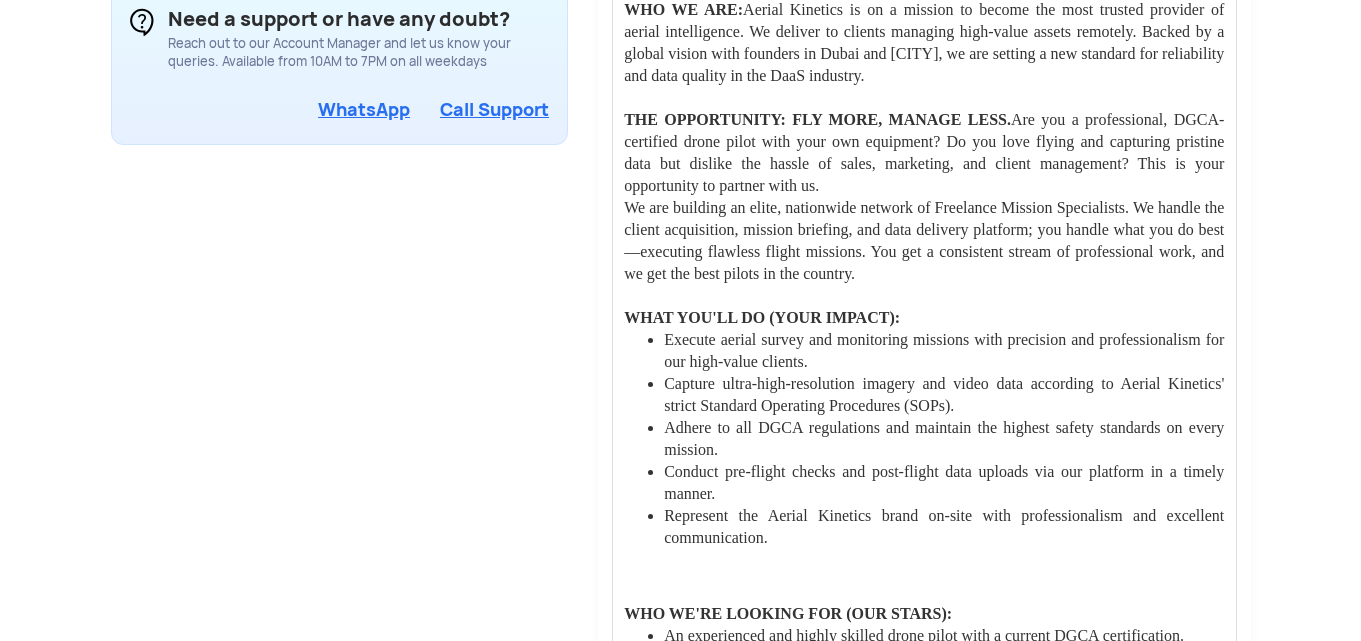click on "WHO
WE ARE:  Aerial Kinetics is on a mission to
become the most trusted provider of aerial intelligence. We deliver to clients
managing high-value assets remotely. Backed by a global vision with founders in
Dubai and Chennai, we are setting a new standard for reliability and data
quality in the DaaS industry." at bounding box center (924, 43) 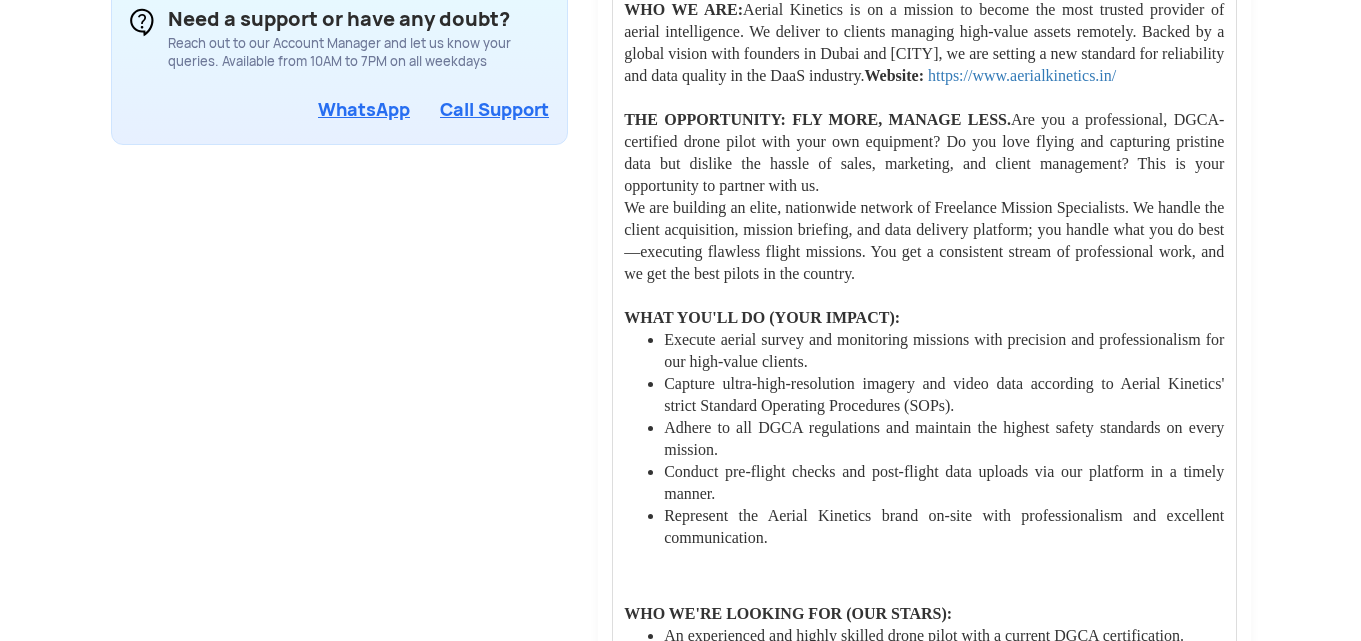 scroll, scrollTop: 530, scrollLeft: 0, axis: vertical 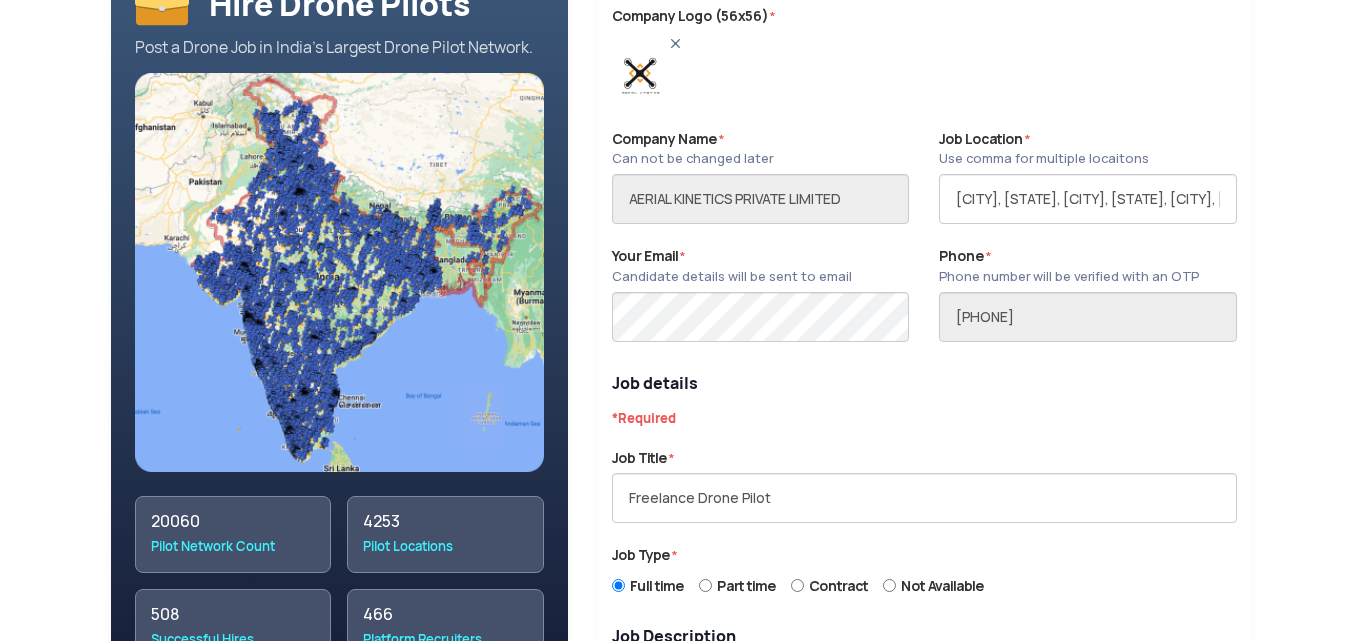 click on "Part time" at bounding box center [746, 586] 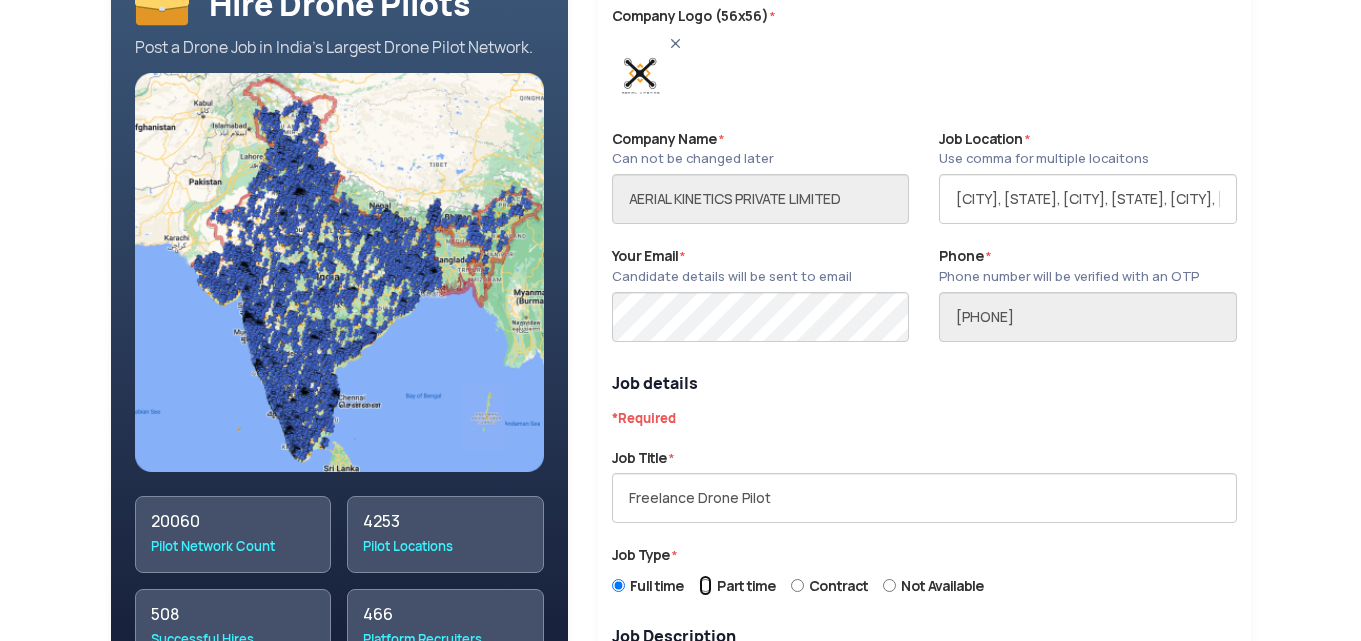 click on "Part time" at bounding box center (705, 585) 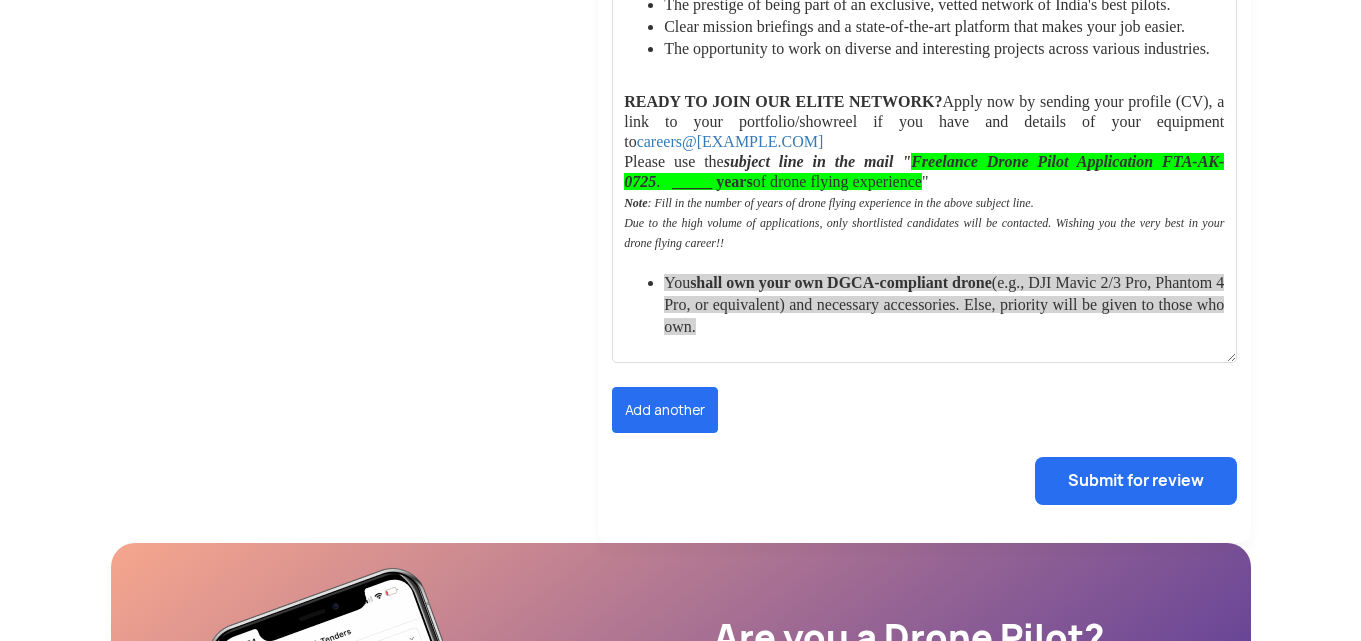 scroll, scrollTop: 2012, scrollLeft: 0, axis: vertical 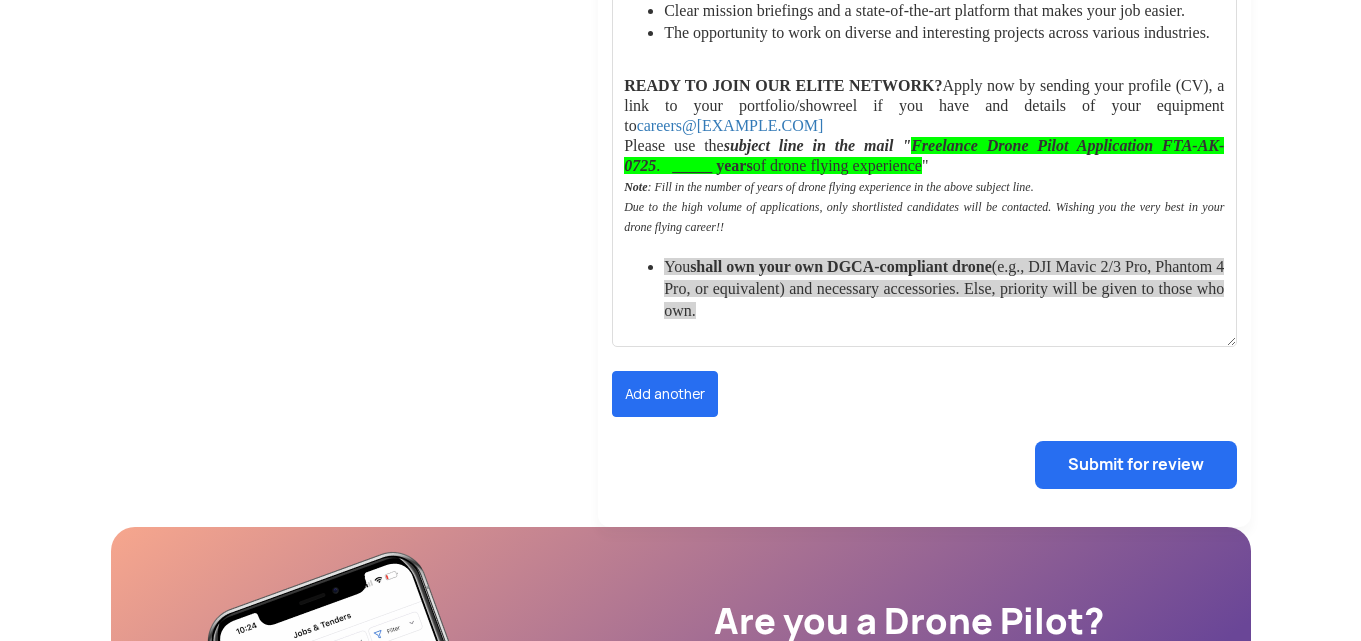 click on "Add another" at bounding box center (665, 394) 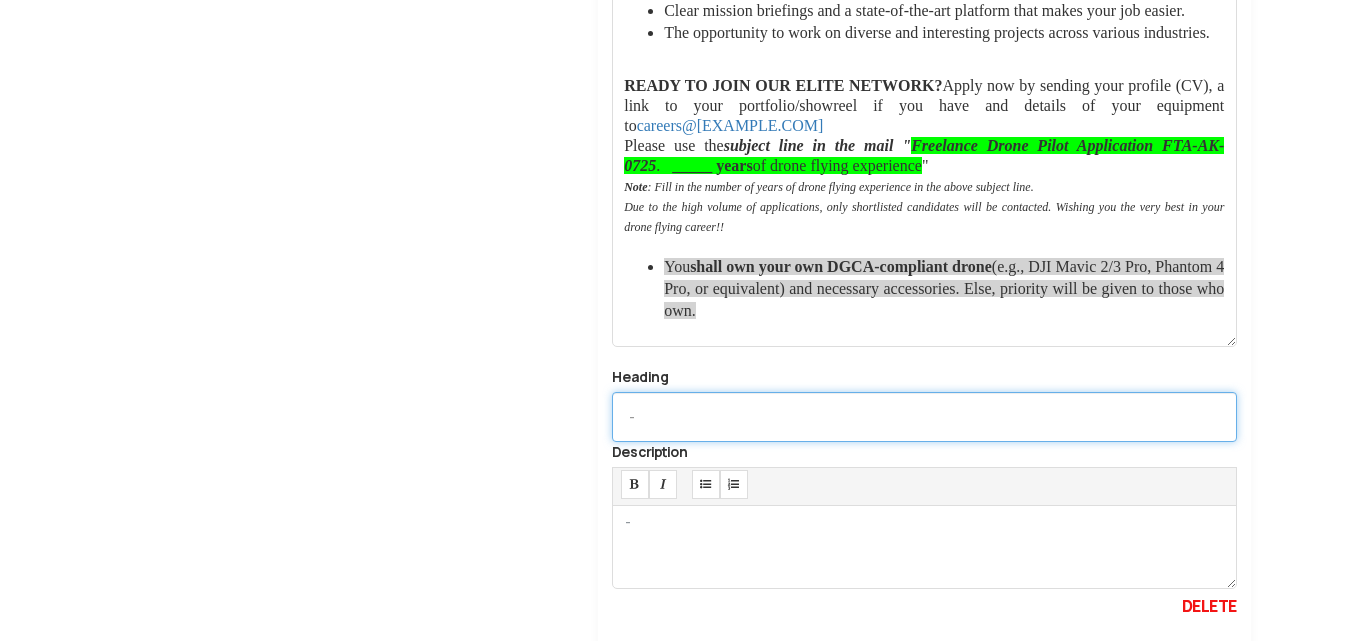 click at bounding box center (924, 417) 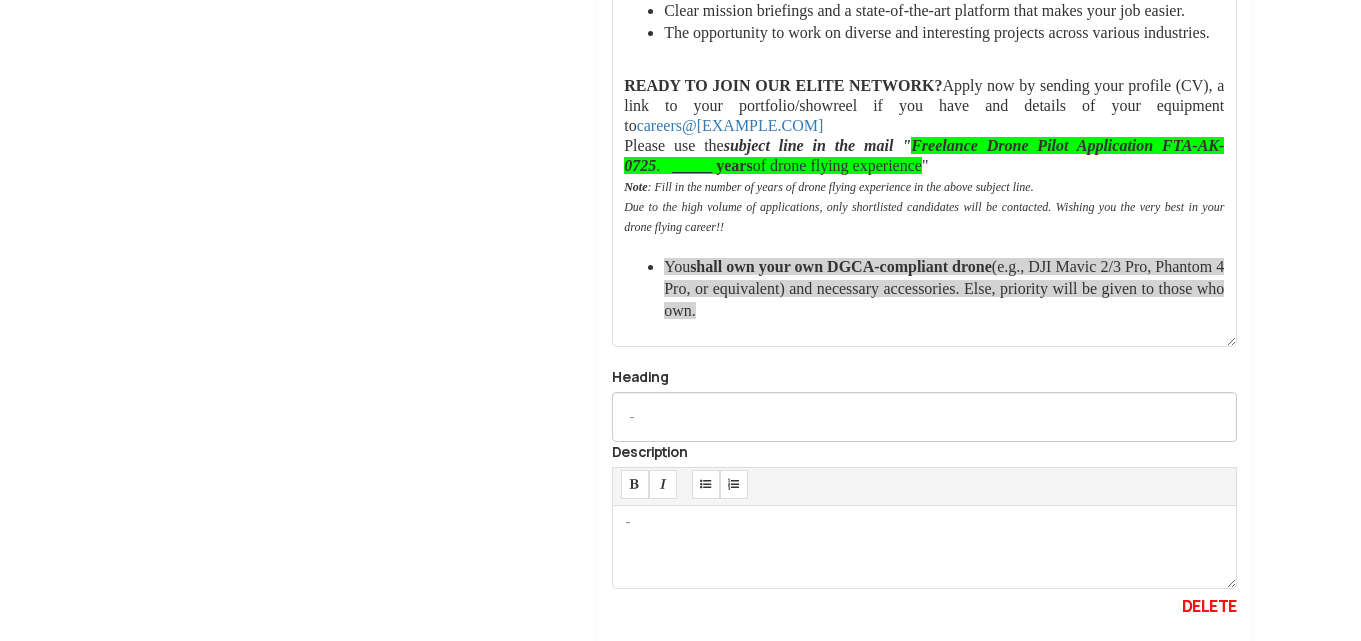 click on "DELETE" at bounding box center (1209, 607) 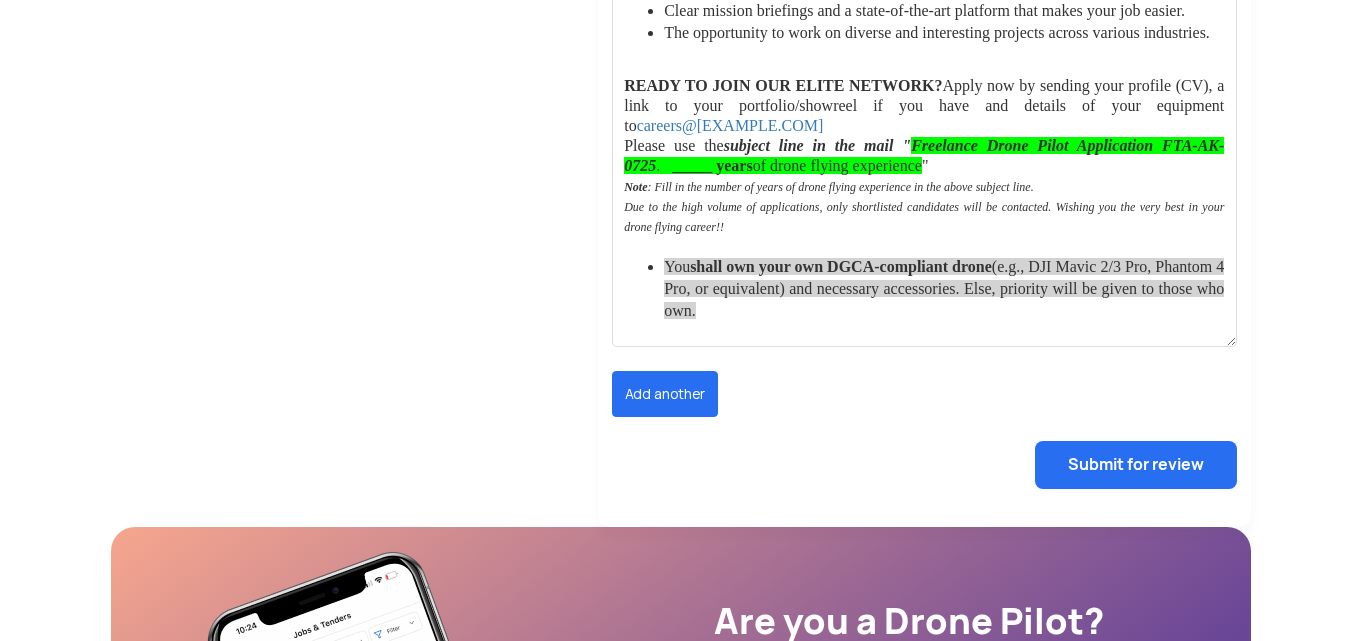 click on "WHO
WE ARE:  Aerial Kinetics is on a mission to
become the most trusted provider of aerial intelligence. We deliver to clients
managing high-value assets remotely. Backed by a global vision with founders in
Dubai and Chennai, we are setting a new standard for reliability and data
quality in the DaaS industry.   Website:   https://www.aerialkinetics.in/
THE
OPPORTUNITY: FLY MORE, MANAGE LESS.
Are you a professional, DGCA-certified drone pilot with your own equipment? Do
you love flying and capturing pristine data but dislike the hassle of sales,
marketing, and client management? This is your opportunity to partner with us.
We
are building an elite, nationwide network of Freelance Mission Specialists. We
handle the client acquisition, mission briefing, and data delivery platform;
you handle what you do best—executing flawless flight missions. You get a
consistent stream of professional work, and we get the best pilots in the
country.
WHAT
YOU'LL DO (YOUR IMPACT):" at bounding box center [924, -292] 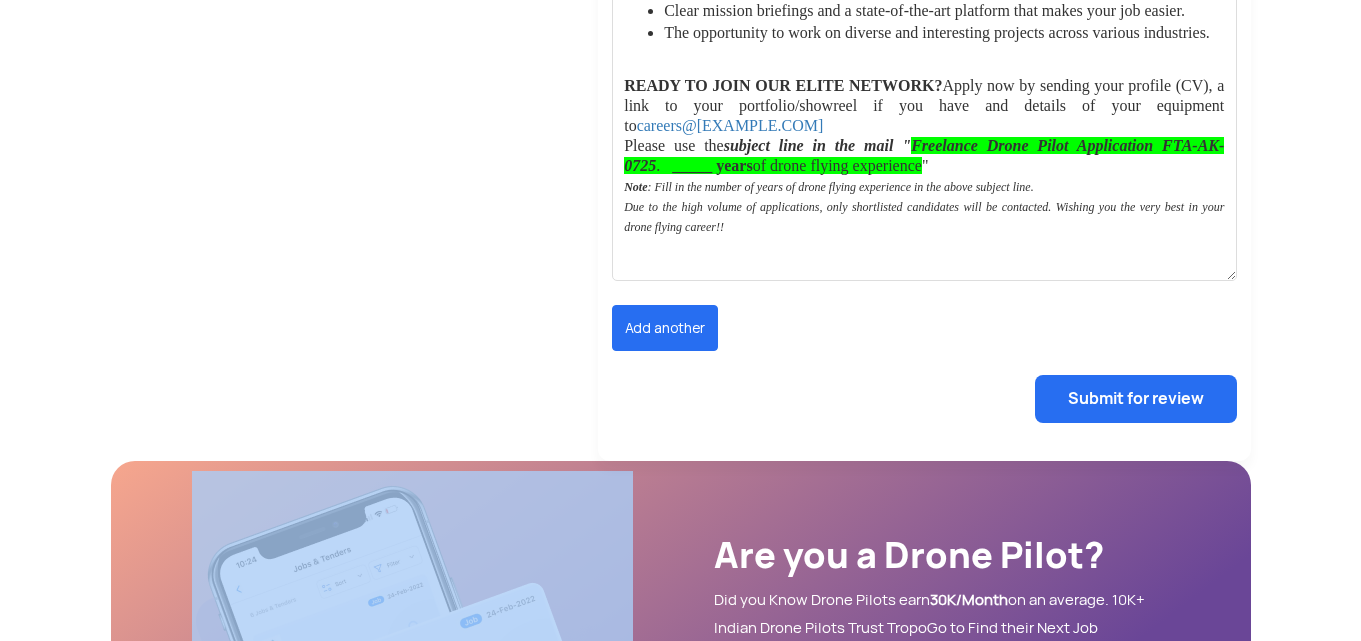 drag, startPoint x: 1358, startPoint y: 441, endPoint x: 1365, endPoint y: 200, distance: 241.10164 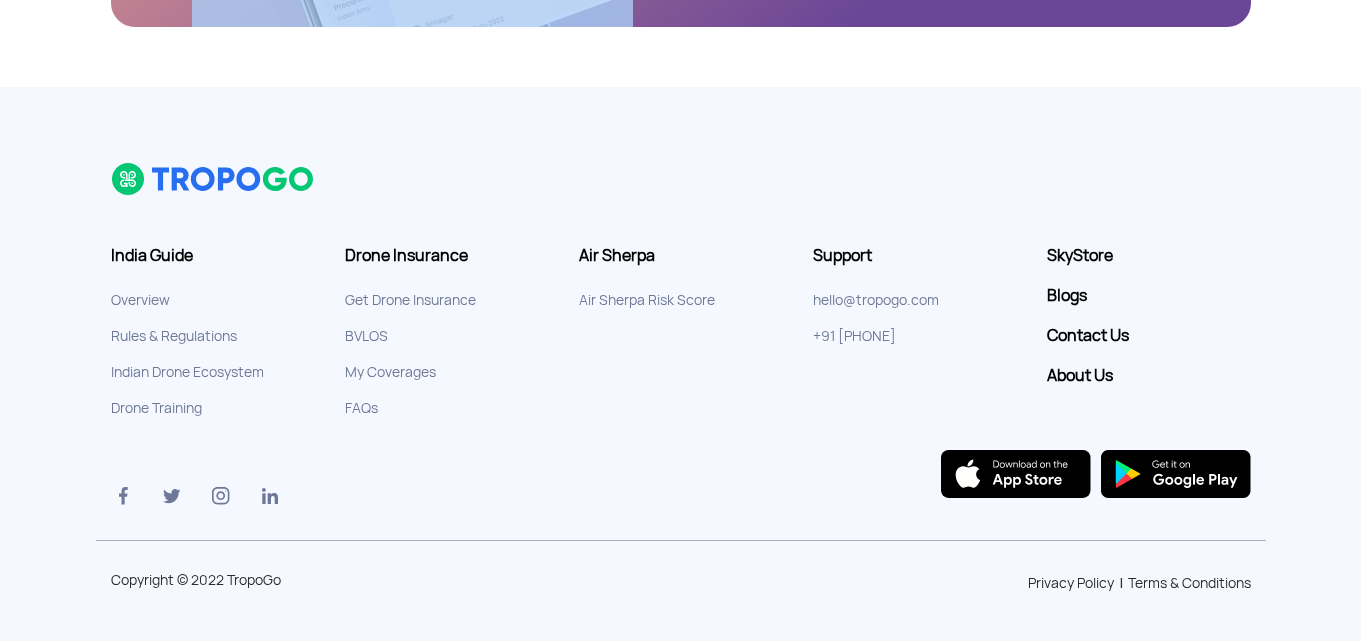 scroll, scrollTop: 2121, scrollLeft: 0, axis: vertical 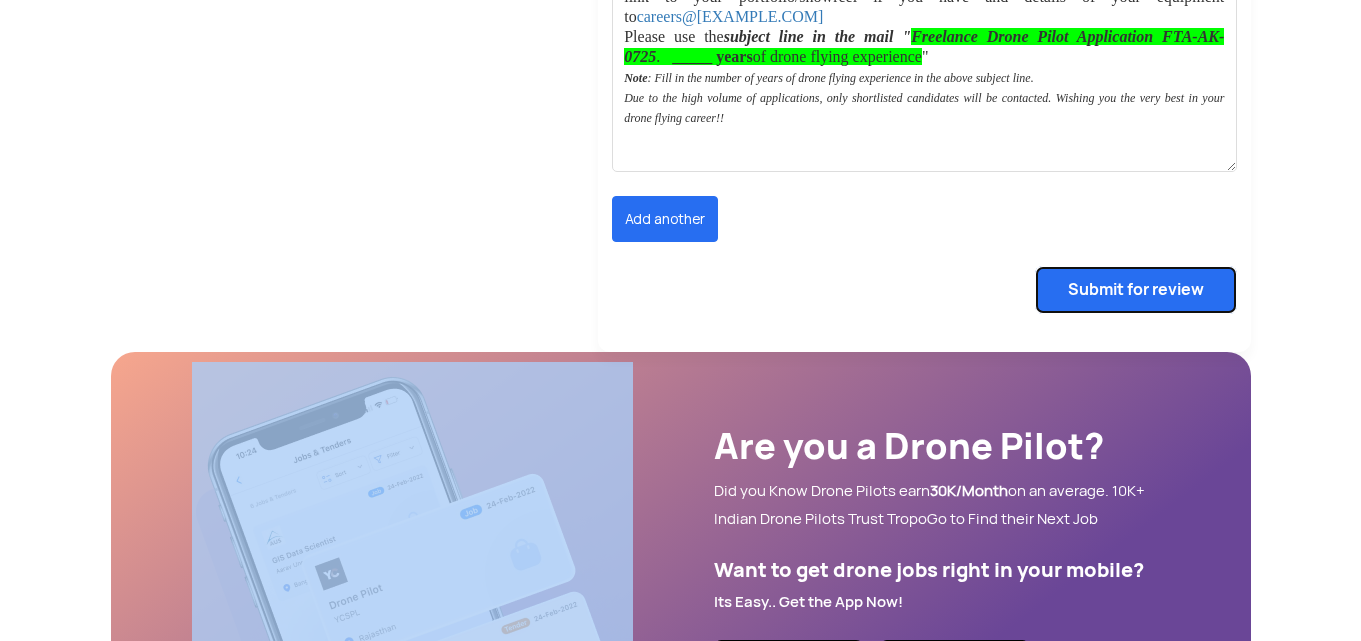 click on "Submit for review" at bounding box center (1136, 290) 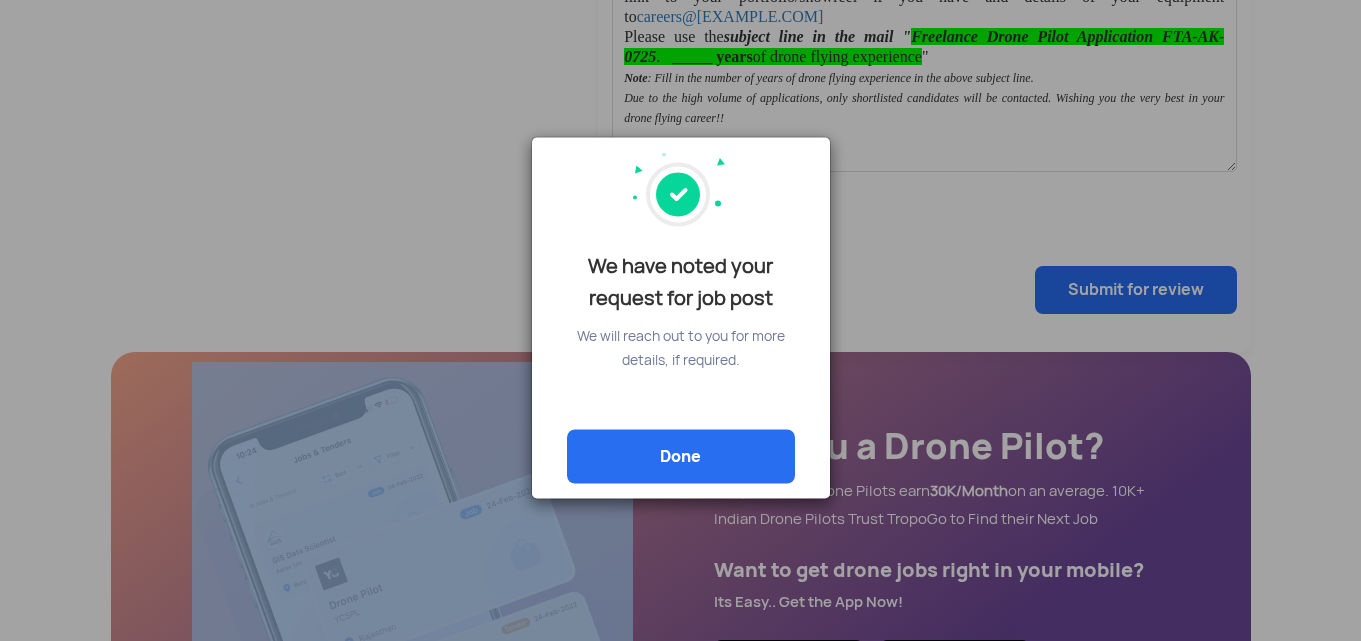 click on "Done" 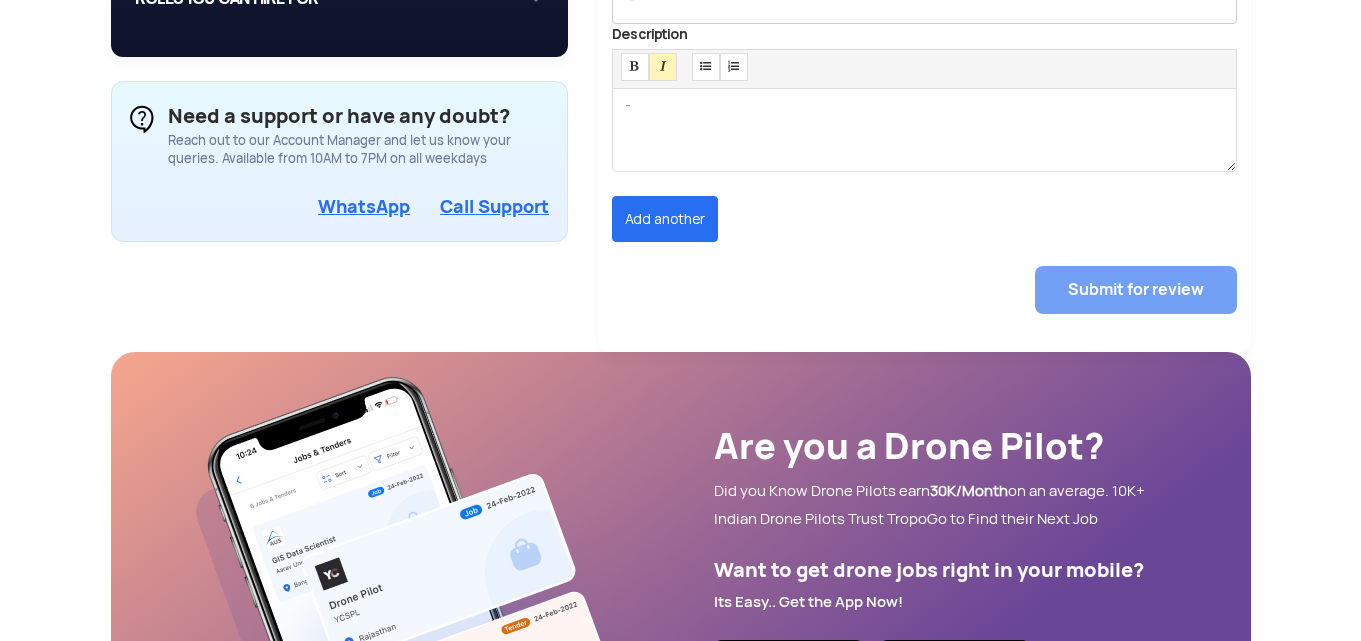 scroll, scrollTop: 333, scrollLeft: 0, axis: vertical 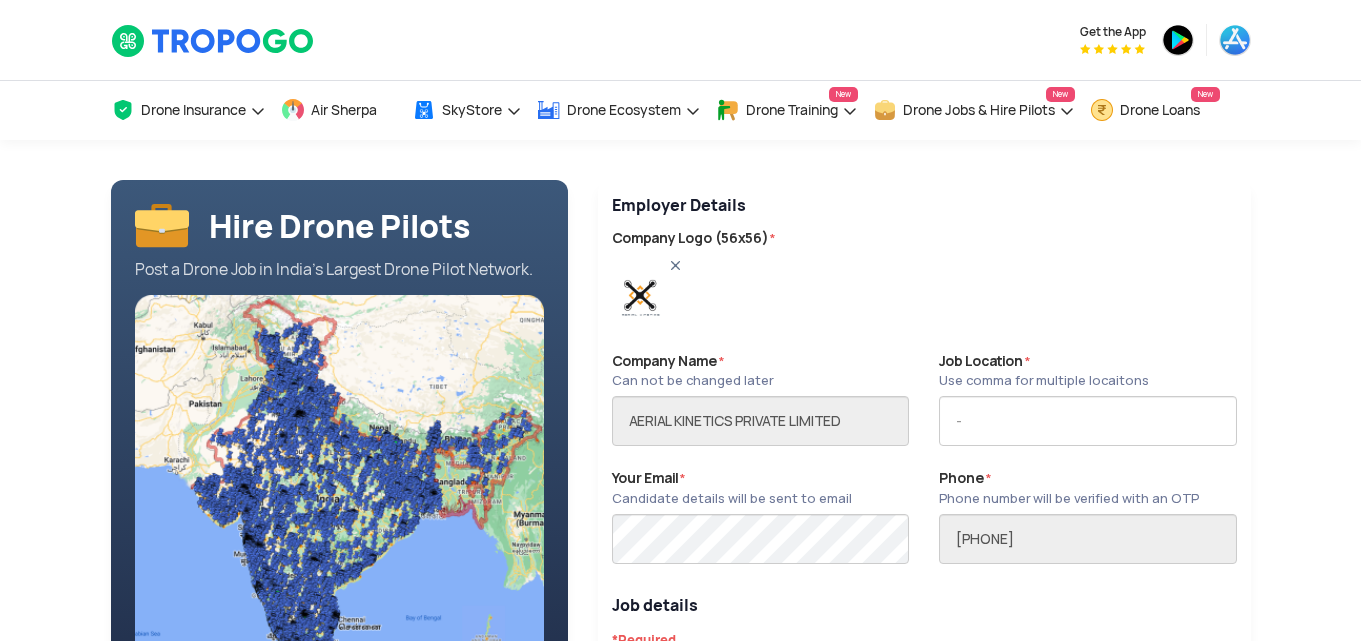 click at bounding box center [924, 298] 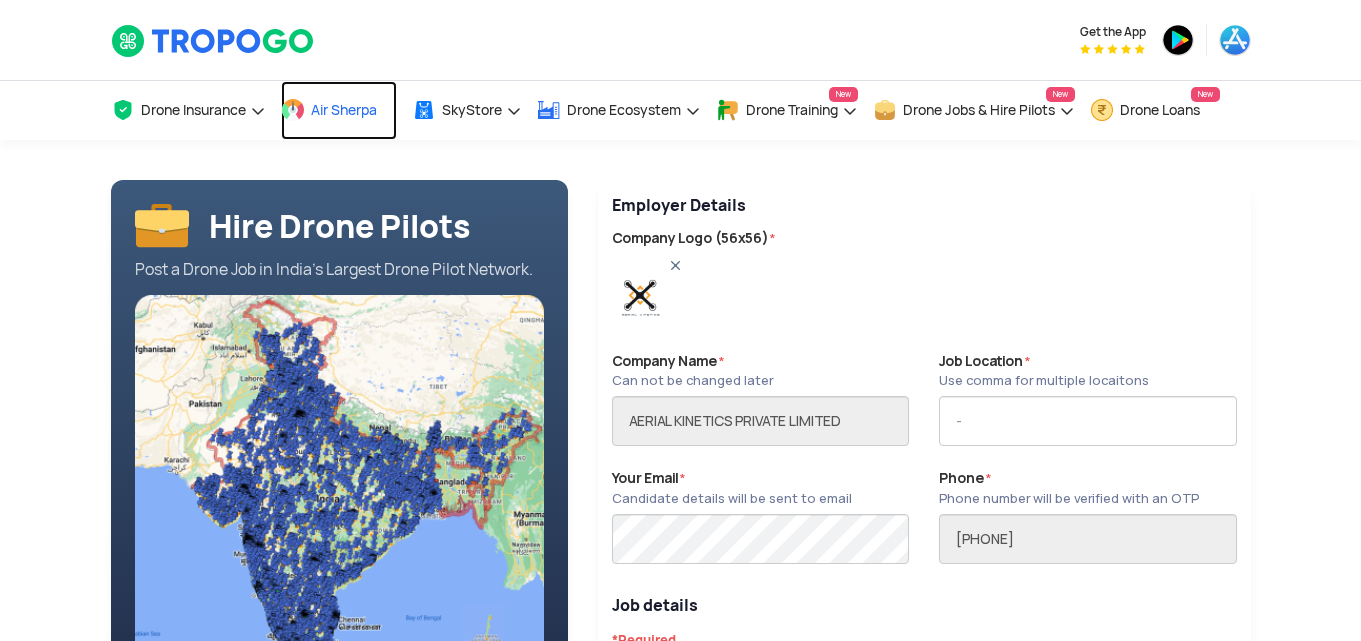 click on "Air Sherpa" at bounding box center [339, 110] 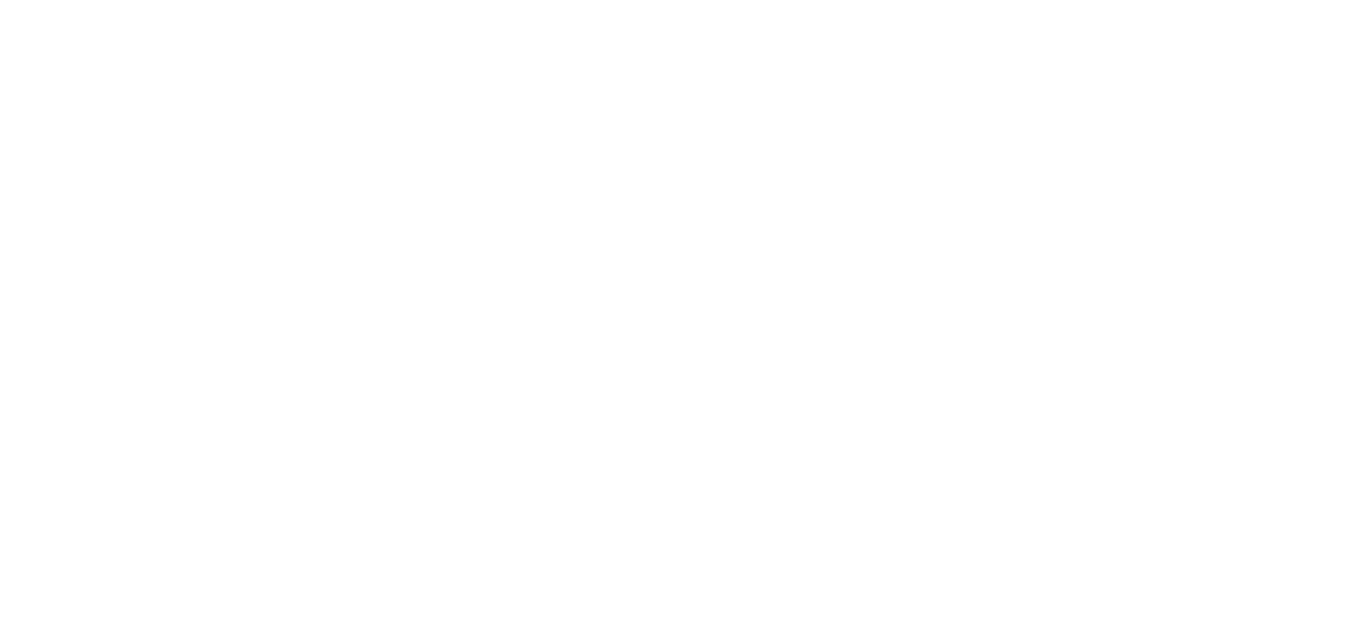 scroll, scrollTop: 0, scrollLeft: 0, axis: both 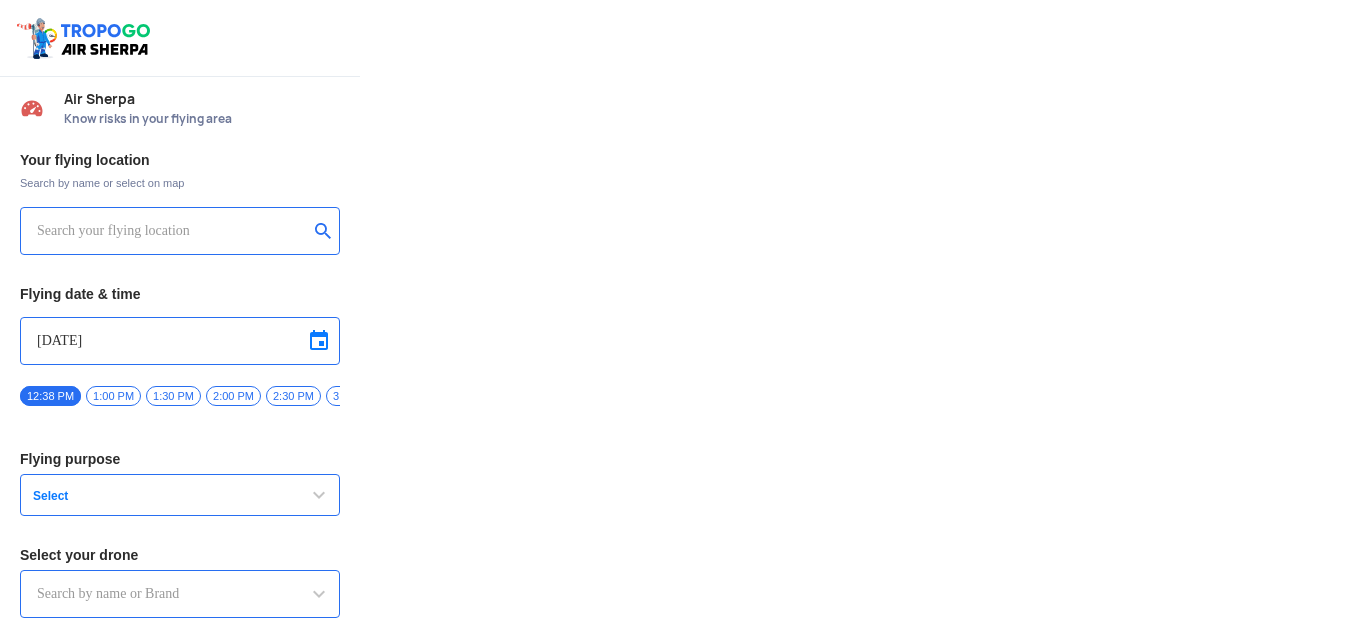 type on "DJI Mini2" 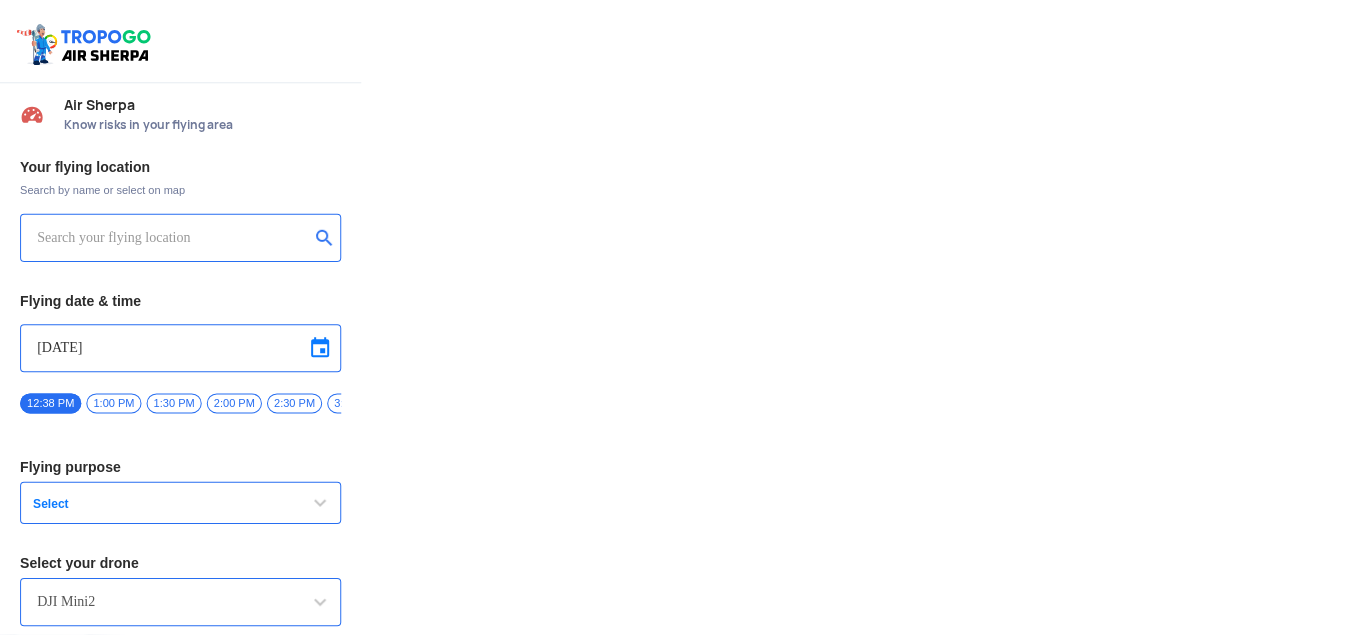 scroll, scrollTop: 0, scrollLeft: 0, axis: both 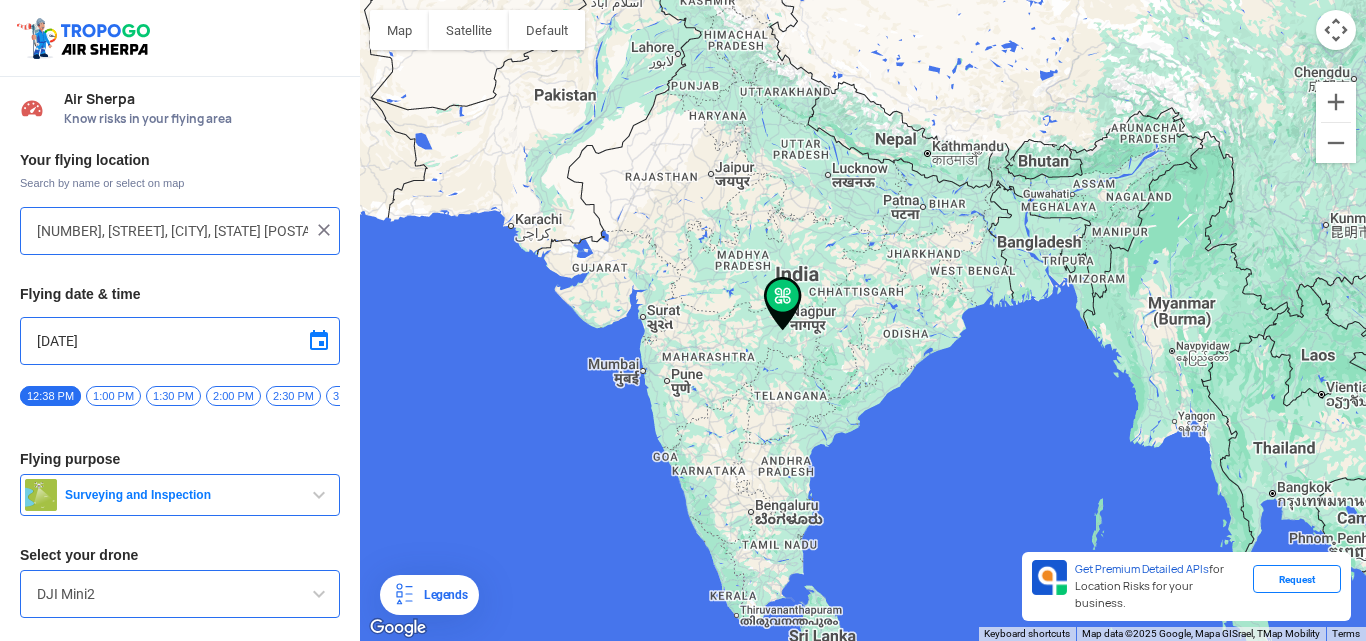 click on "To navigate, press the arrow keys." 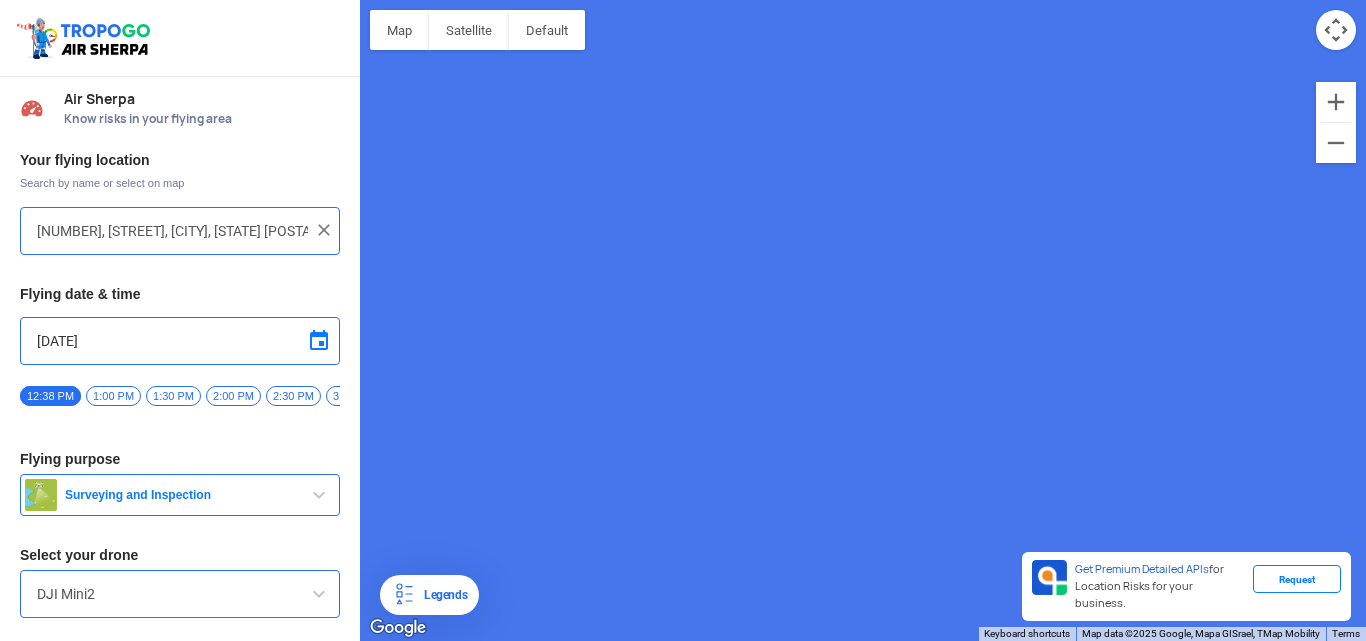 type on "Unnamed Road" 